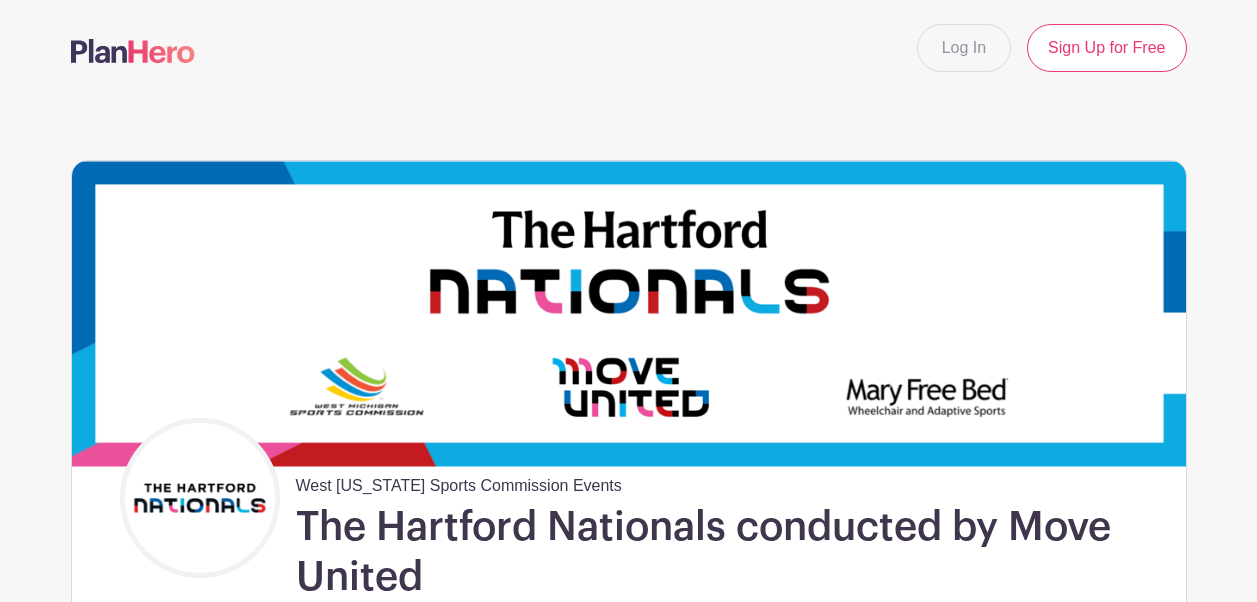 scroll, scrollTop: 0, scrollLeft: 0, axis: both 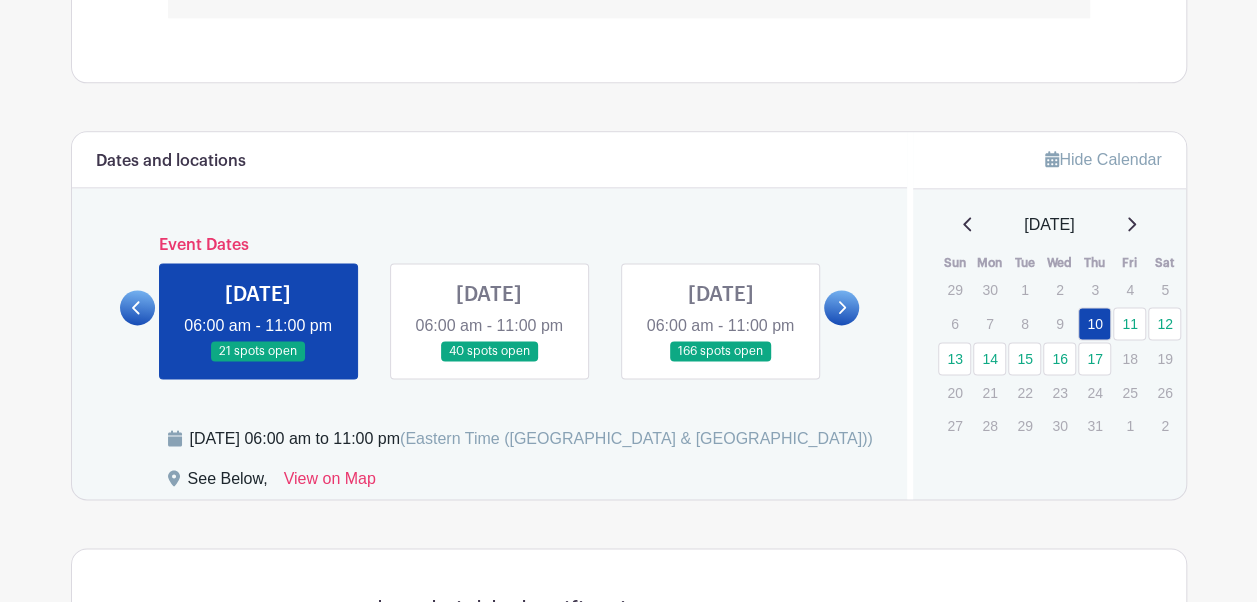 click on "Dates and locations
Event Dates
[DATE]
06:00 am - 11:00 pm
21 spots open
[DATE]
06:00 am - 11:00 pm
40 spots open
[DATE]
06:00 am - 11:00 pm
166 spots open
[DATE]
06:00 am - 11:00 pm
126 spots open
[DATE]
06:00 am - 11:00 pm
43 spots open
[DATE]
06:00 am - 11:00 pm
80 spots open" at bounding box center [490, 315] 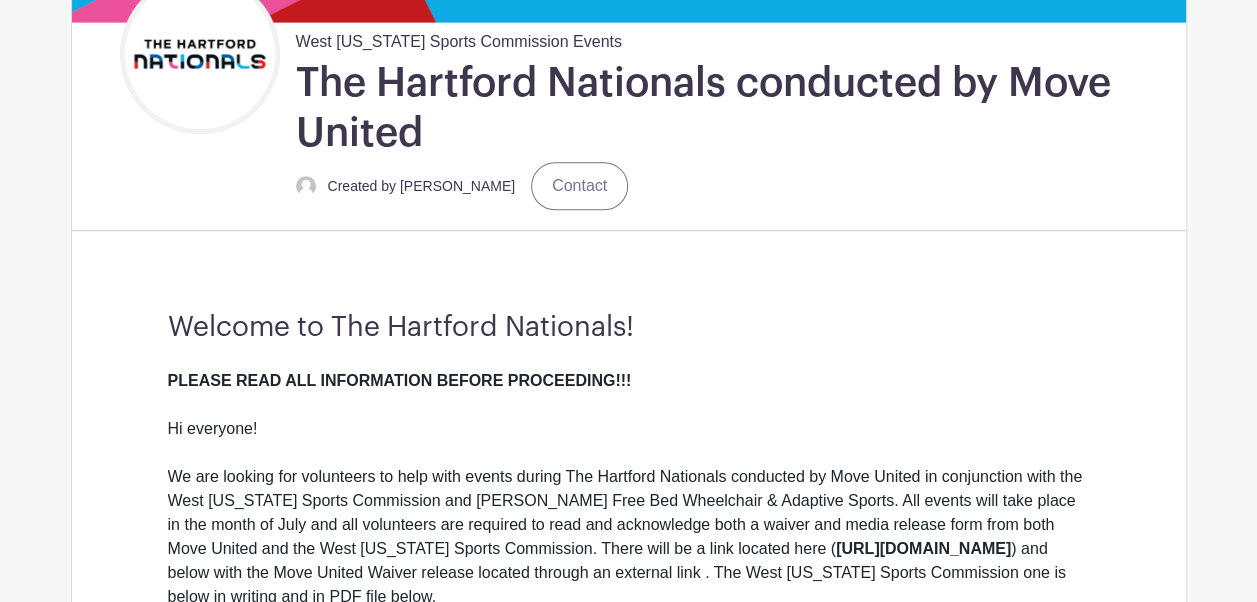scroll, scrollTop: 445, scrollLeft: 0, axis: vertical 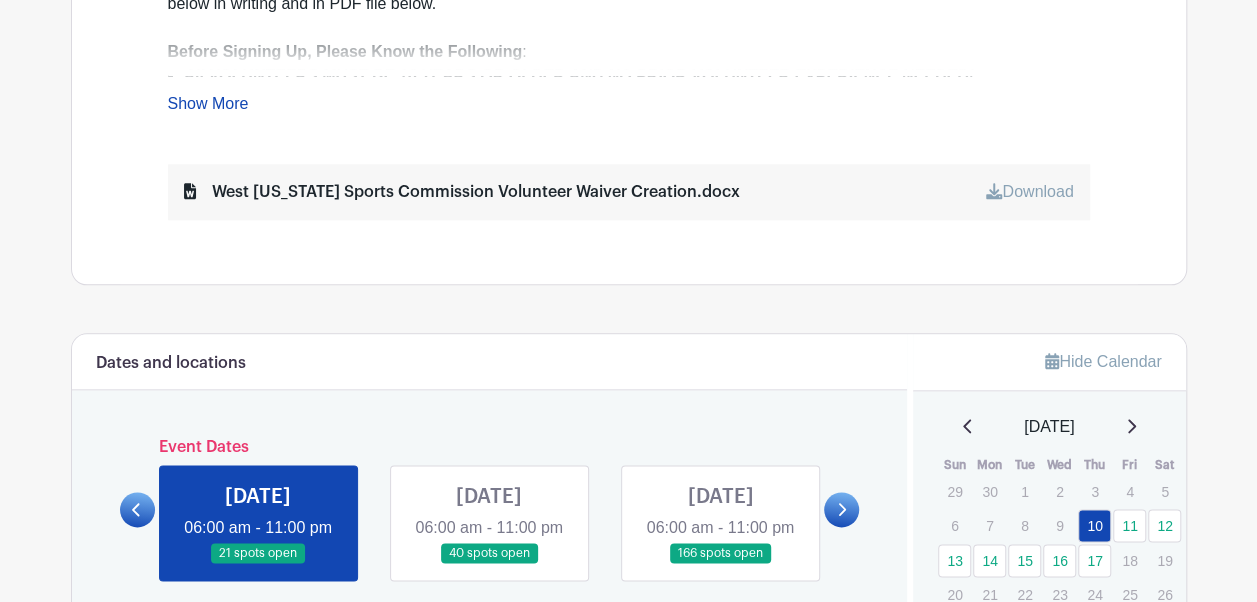 click on "West [US_STATE] Sports Commission Volunteer Waiver Creation.docx" at bounding box center (462, 192) 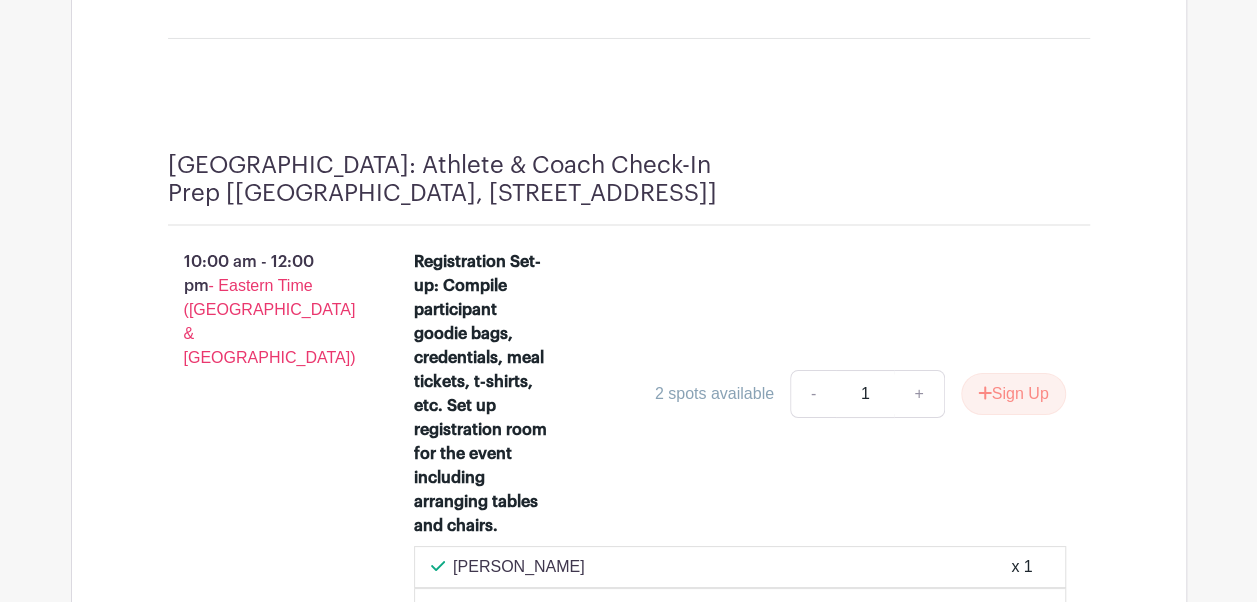scroll, scrollTop: 3615, scrollLeft: 0, axis: vertical 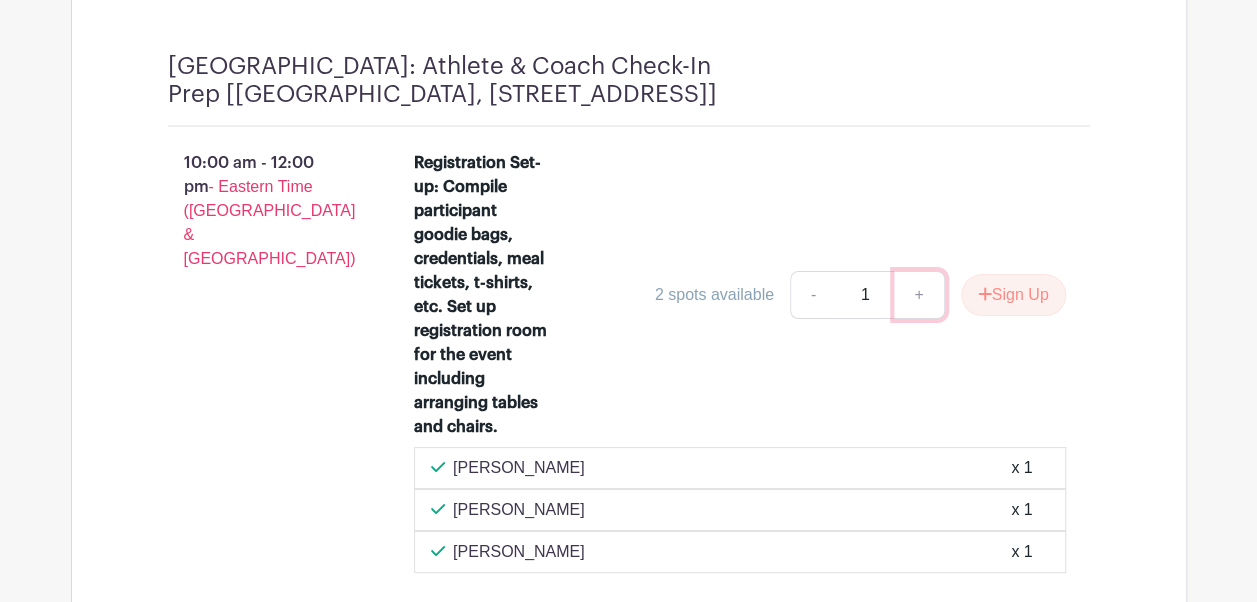 click on "+" at bounding box center (919, 295) 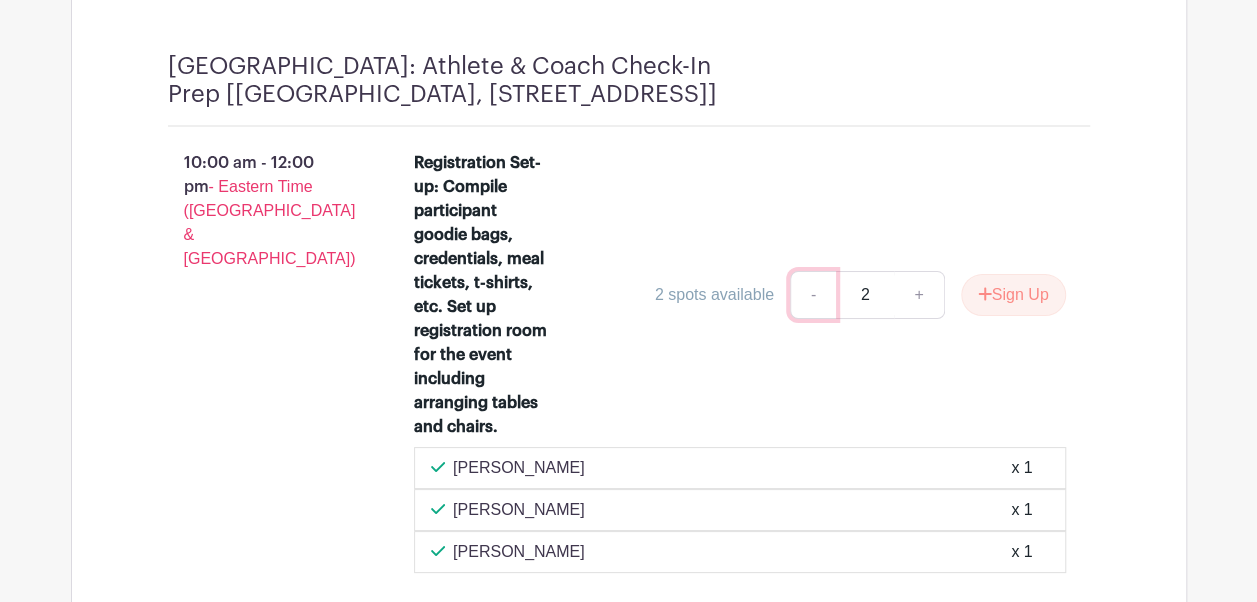 click on "-" at bounding box center (813, 295) 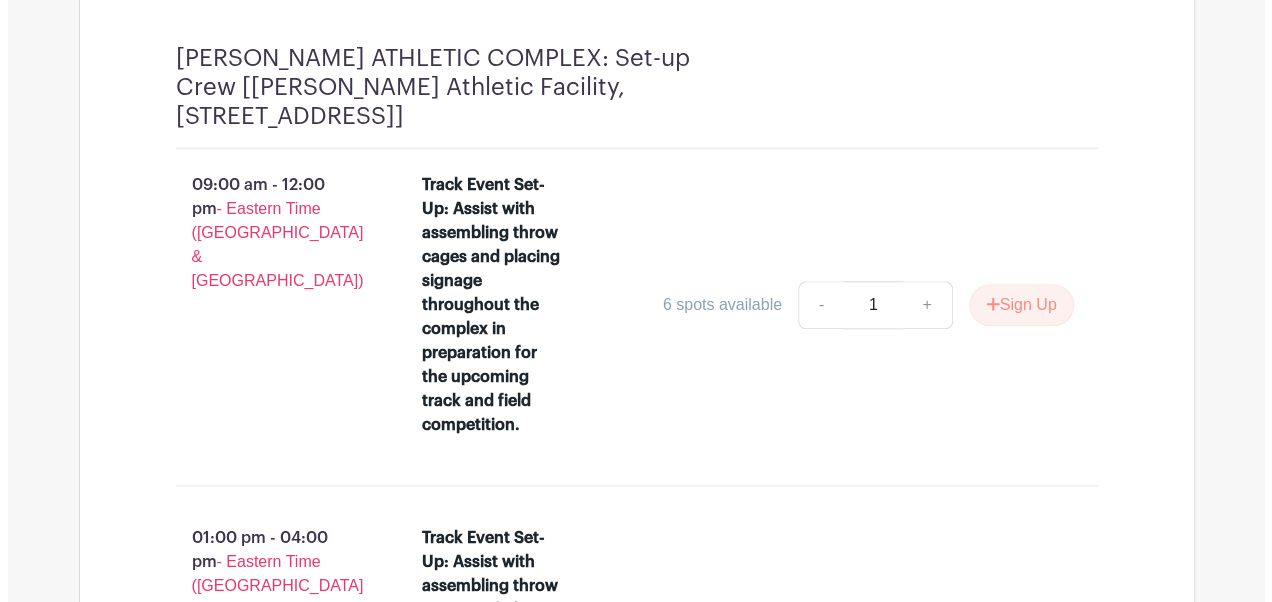 scroll, scrollTop: 4731, scrollLeft: 0, axis: vertical 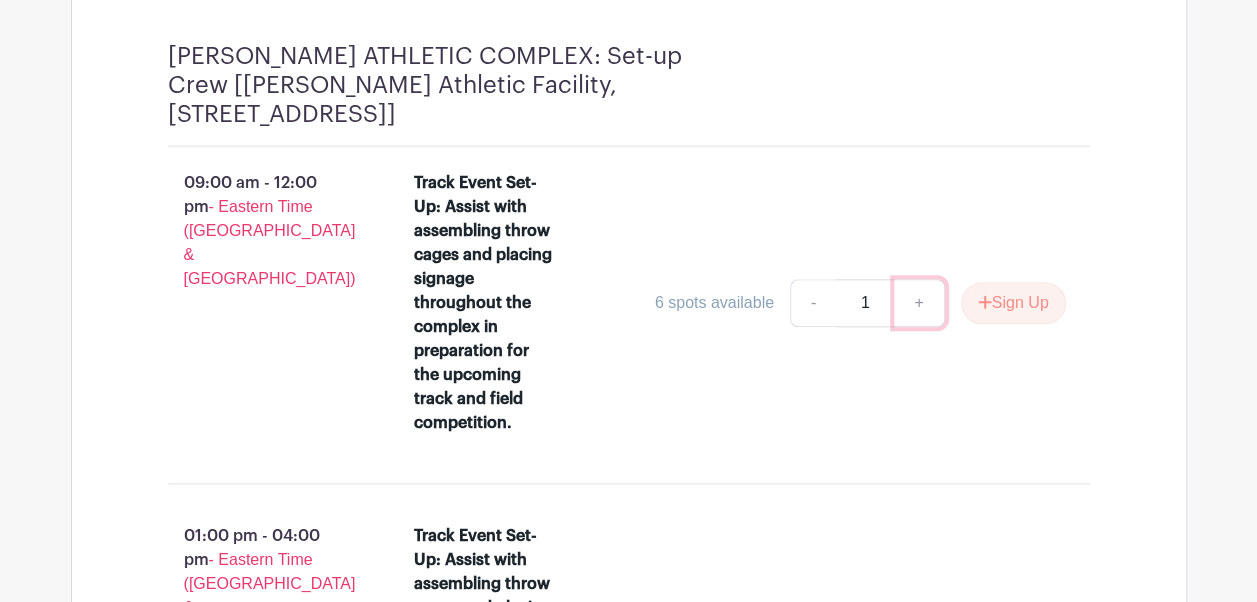 click on "+" at bounding box center (919, 303) 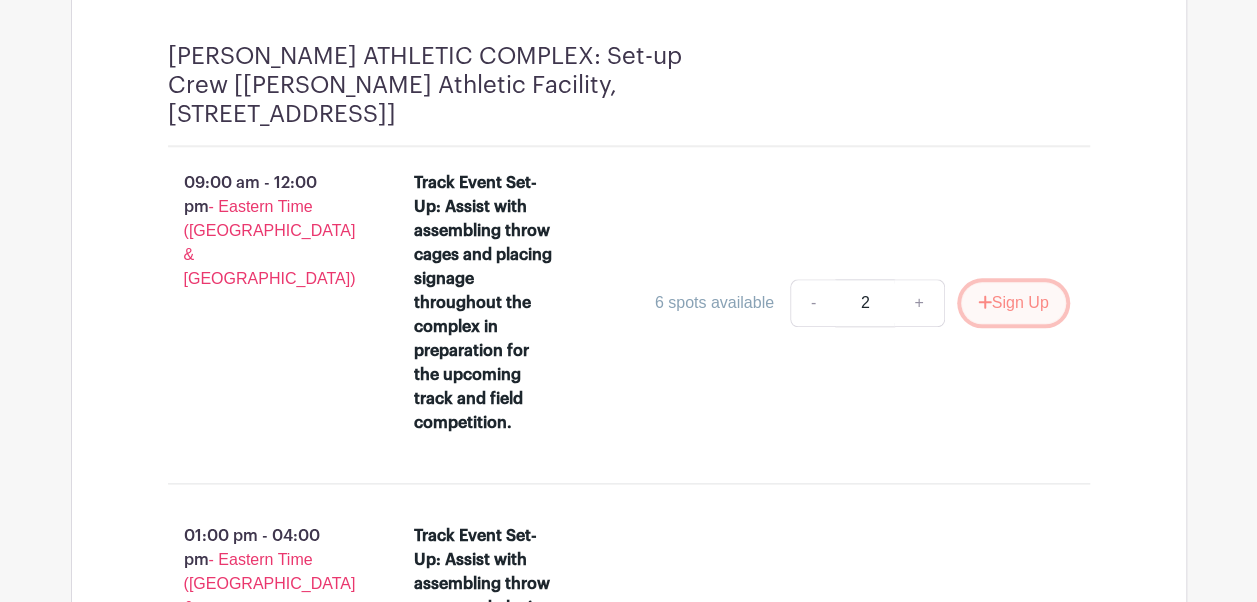 click on "Sign Up" at bounding box center (1013, 303) 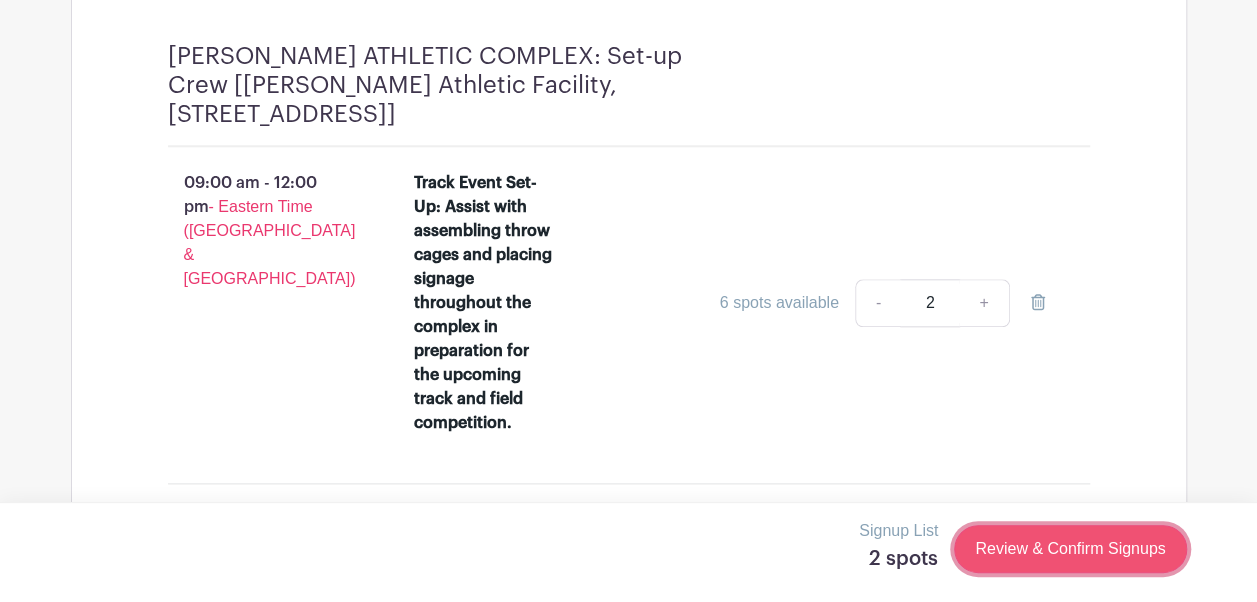 click on "Review & Confirm Signups" at bounding box center [1070, 549] 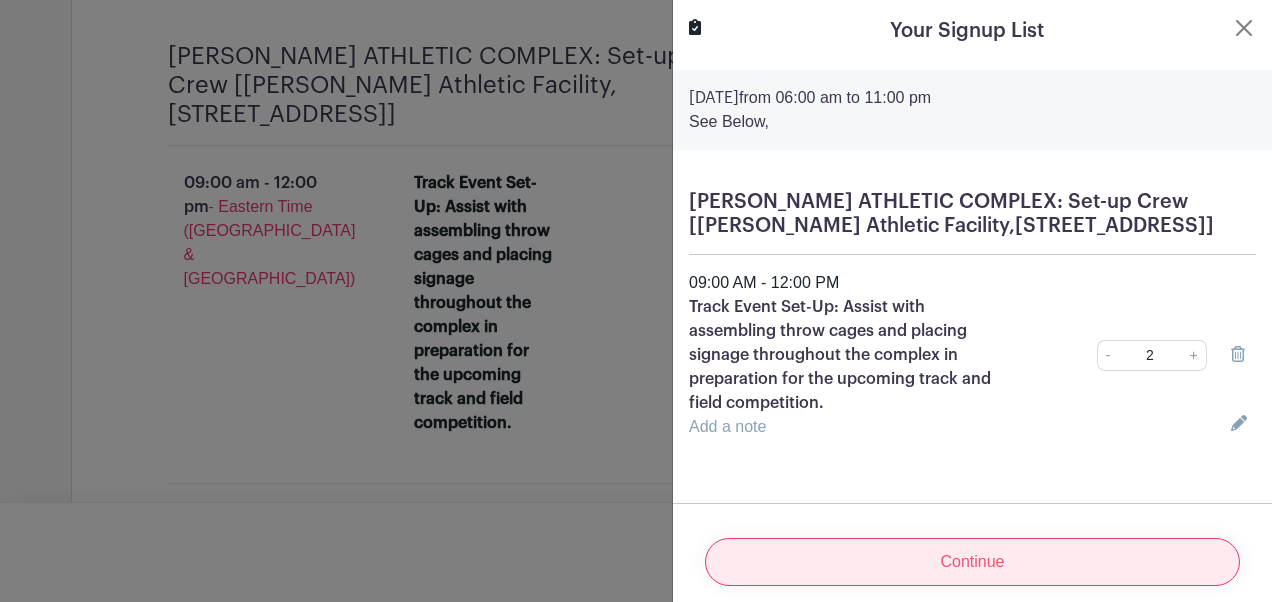 click on "Continue" at bounding box center (972, 562) 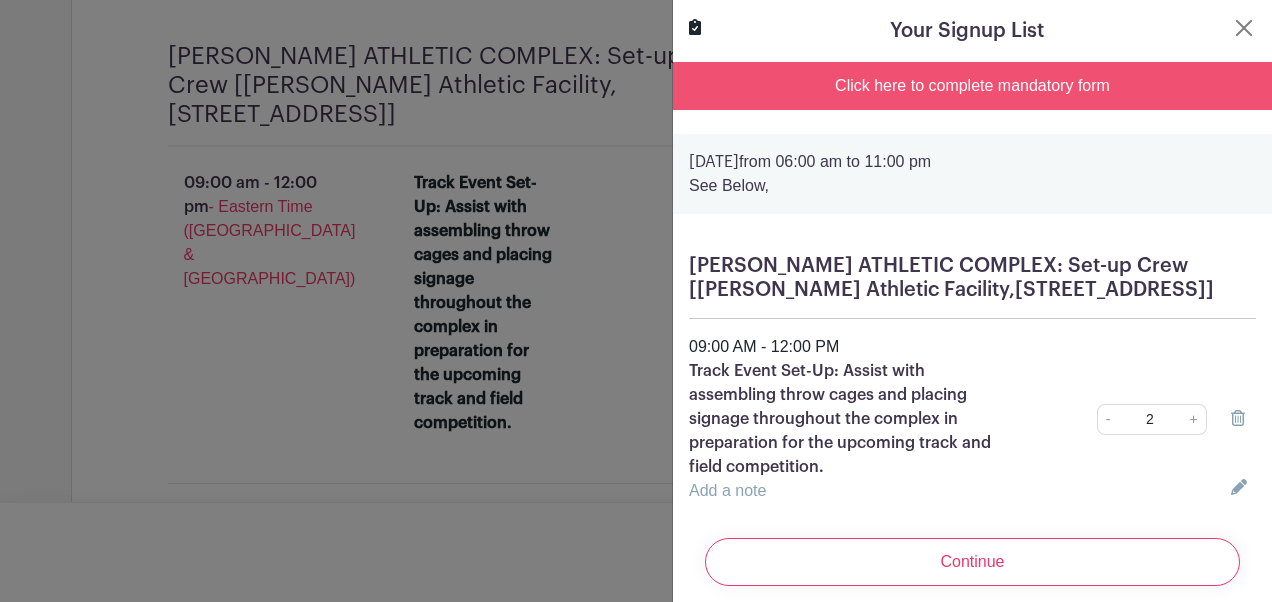 click on "Click here to complete mandatory form" at bounding box center (972, 86) 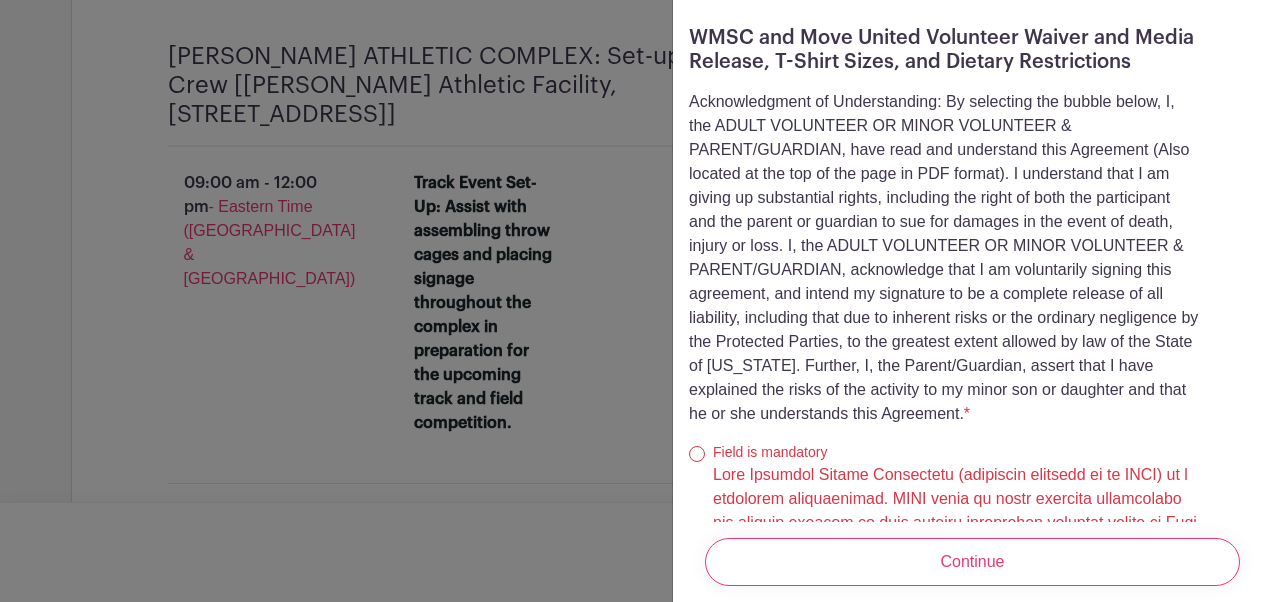 scroll, scrollTop: 640, scrollLeft: 0, axis: vertical 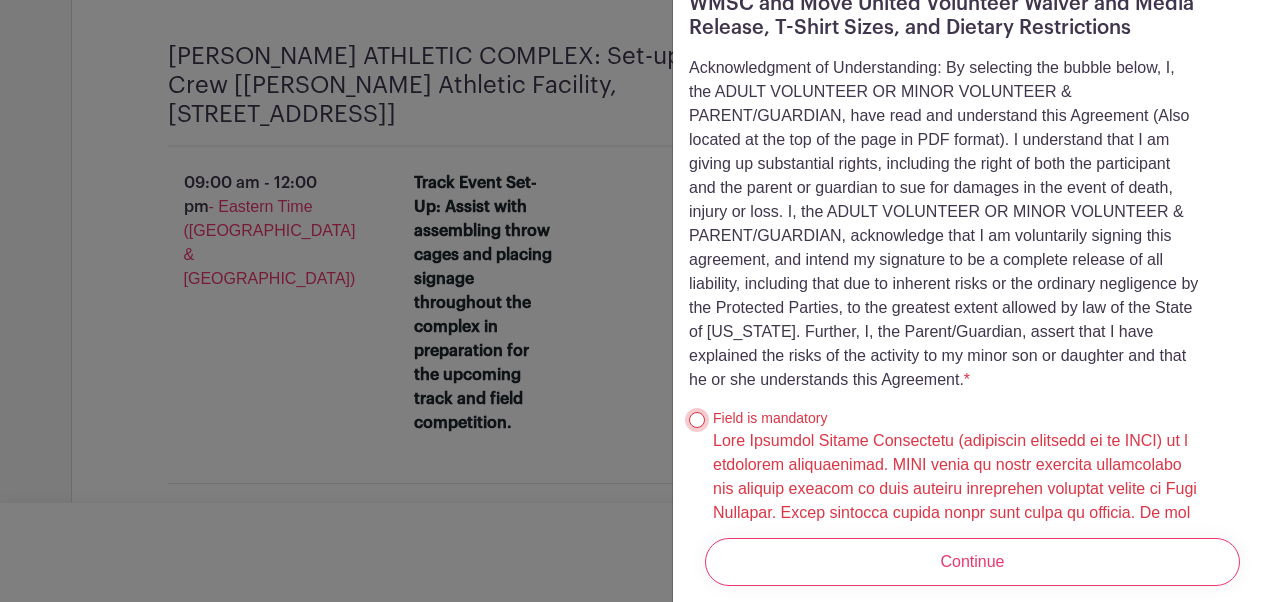 click at bounding box center (697, 420) 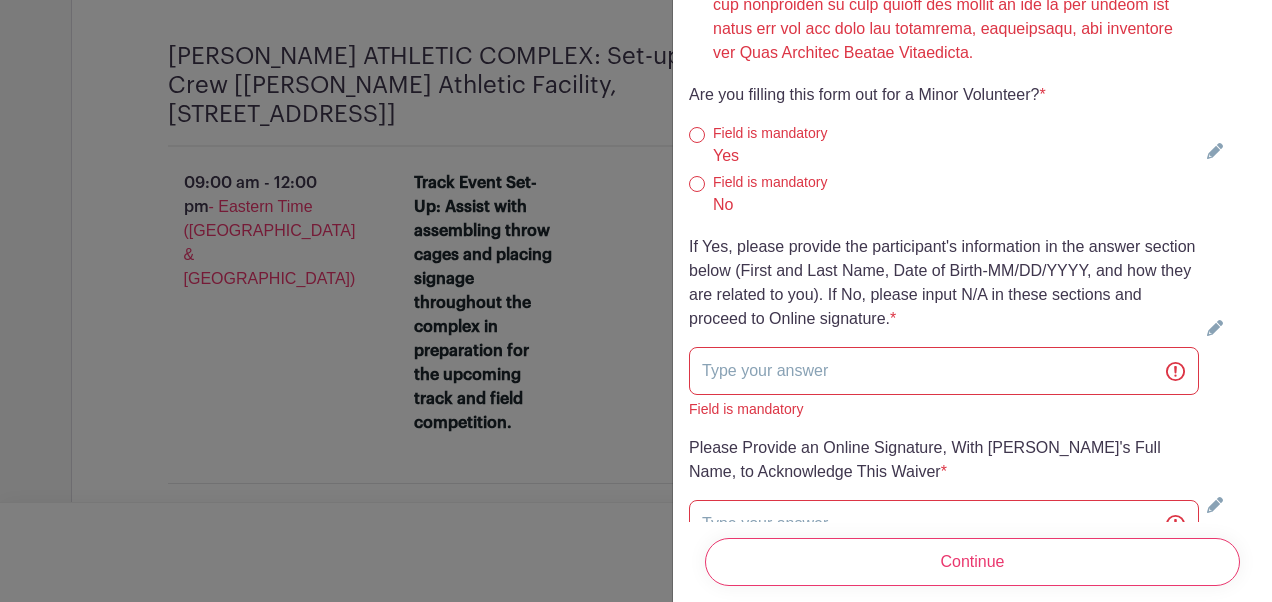 scroll, scrollTop: 5130, scrollLeft: 0, axis: vertical 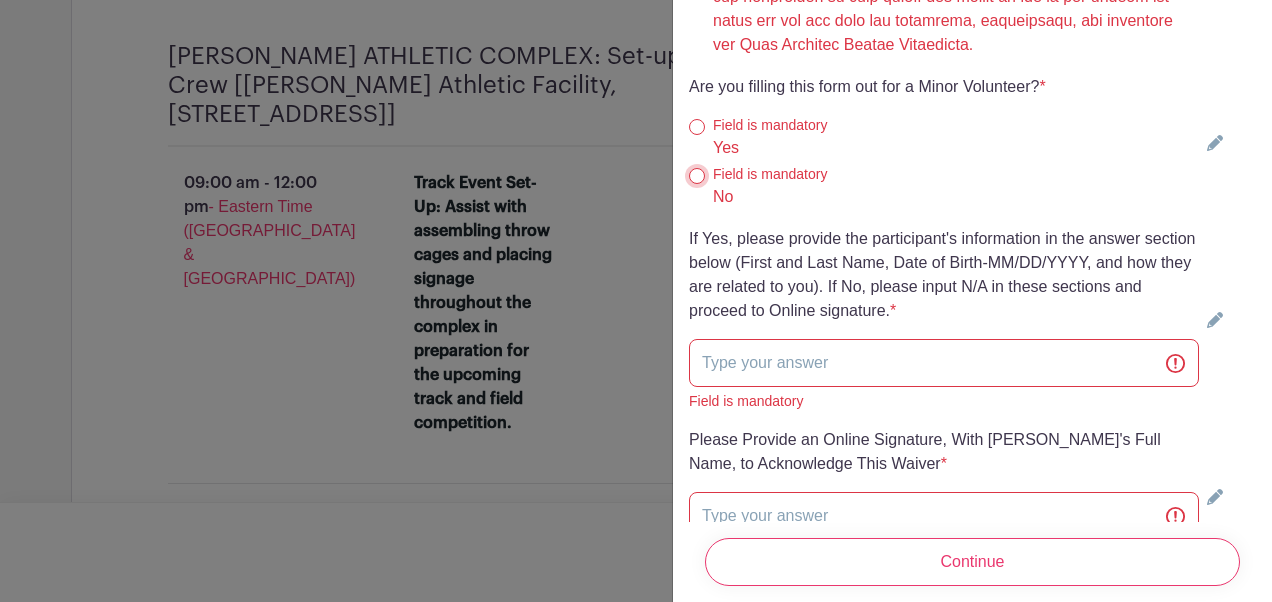 click on "No" at bounding box center (697, 176) 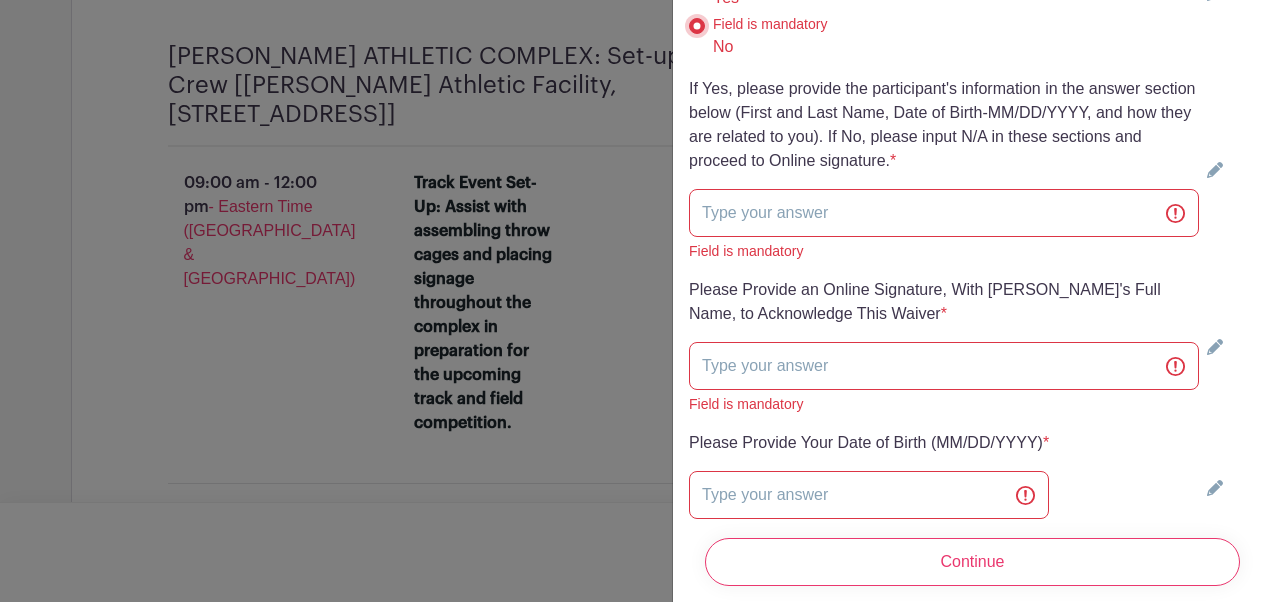 scroll, scrollTop: 5290, scrollLeft: 0, axis: vertical 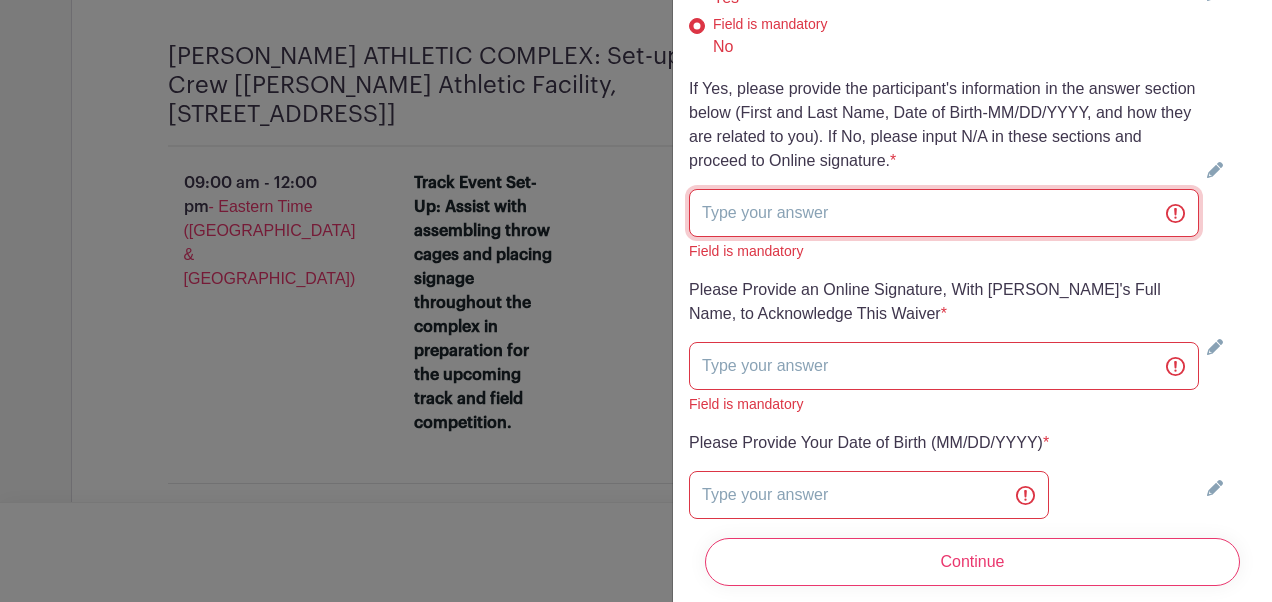 click at bounding box center (944, 213) 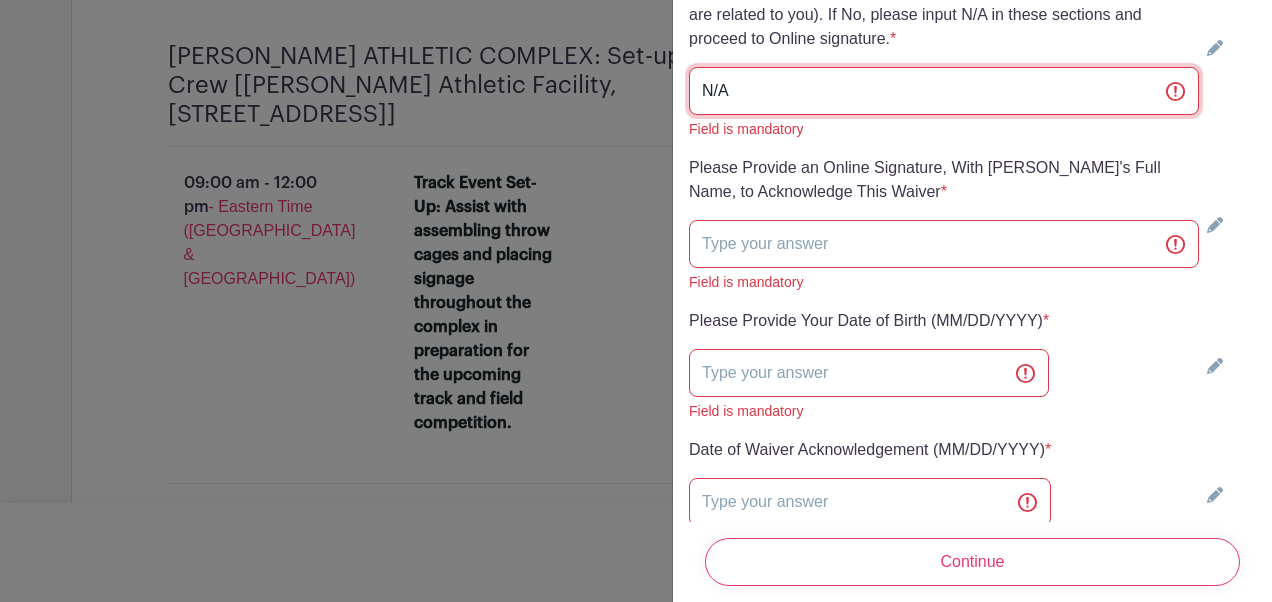 scroll, scrollTop: 5414, scrollLeft: 0, axis: vertical 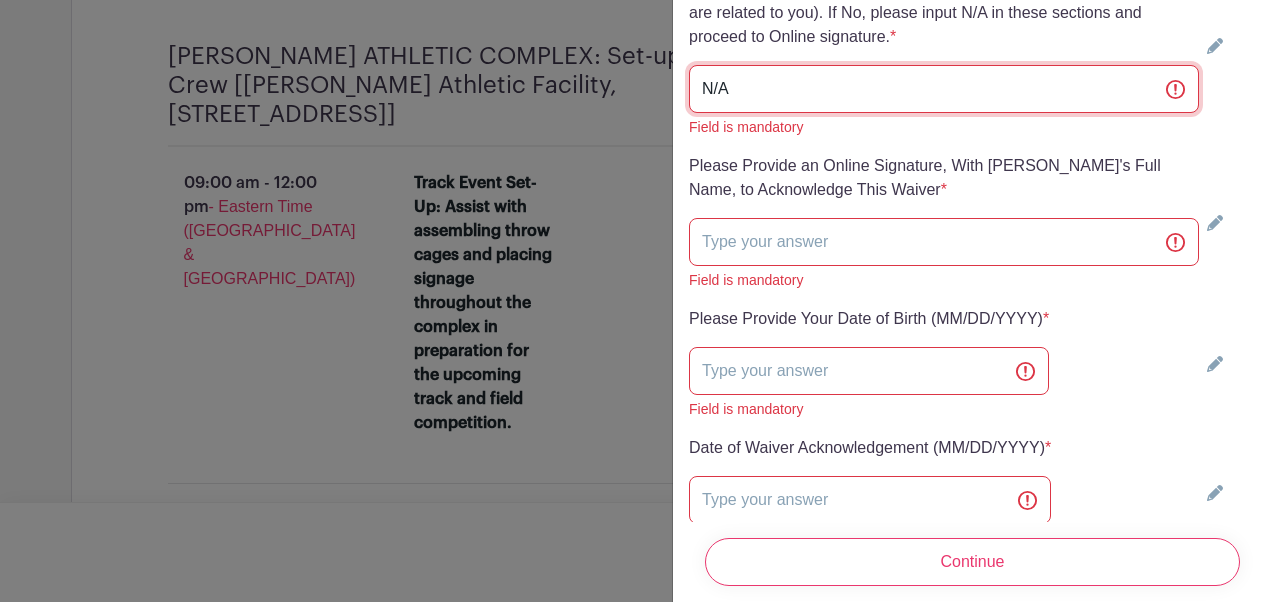 type on "N/A" 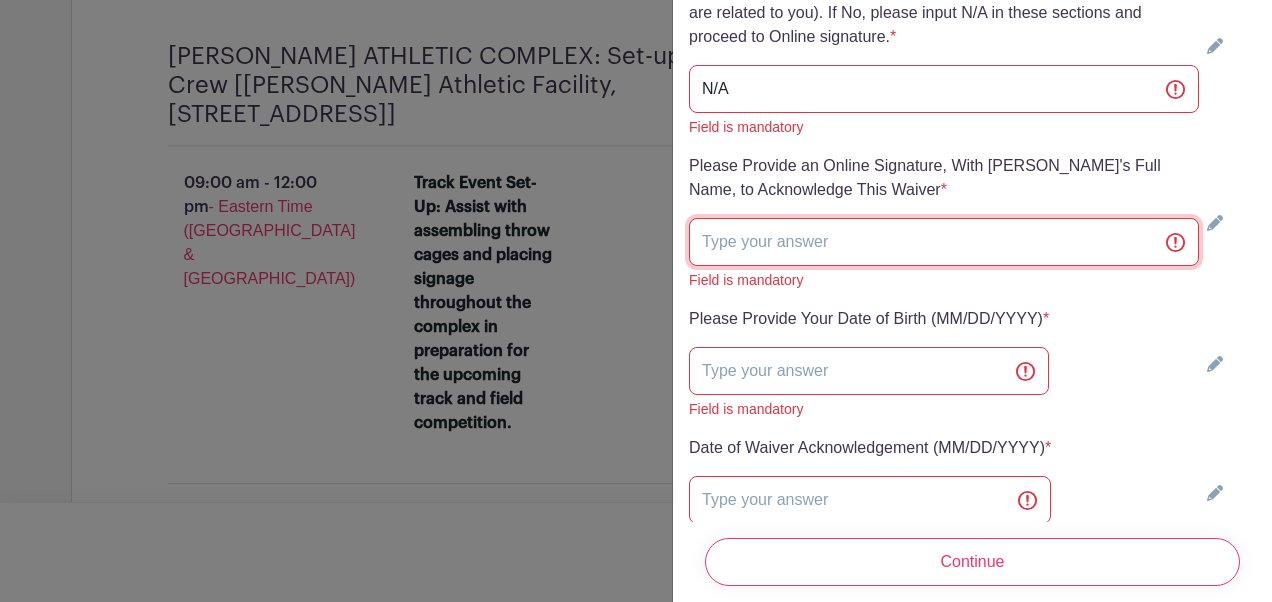click at bounding box center (944, 242) 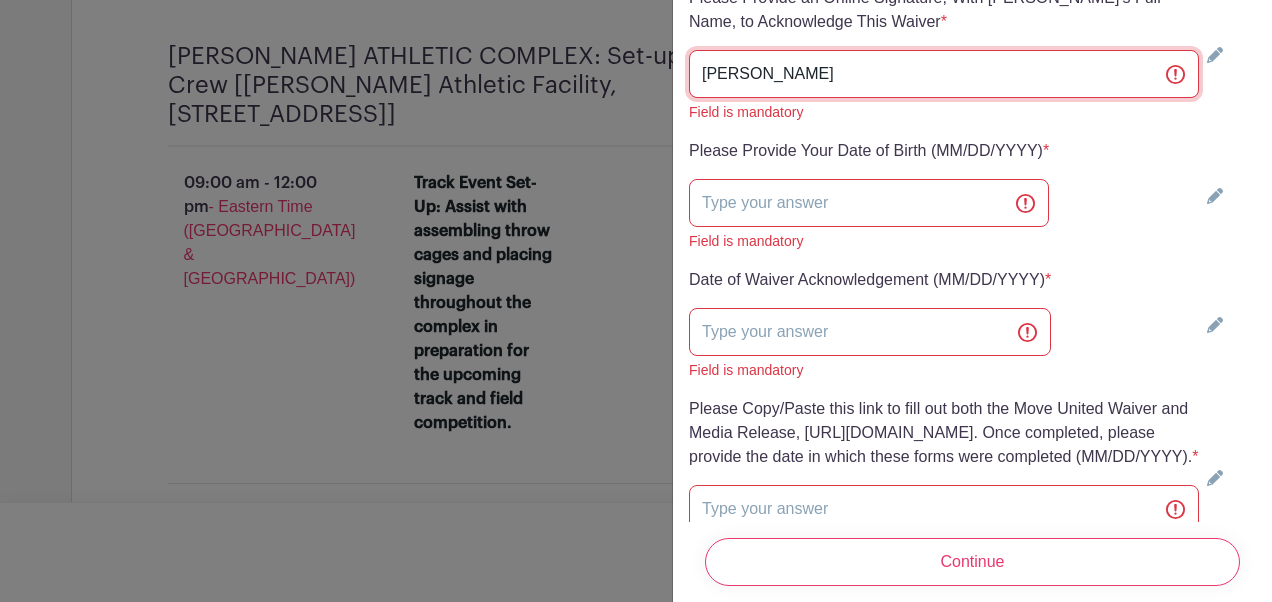 scroll, scrollTop: 5584, scrollLeft: 0, axis: vertical 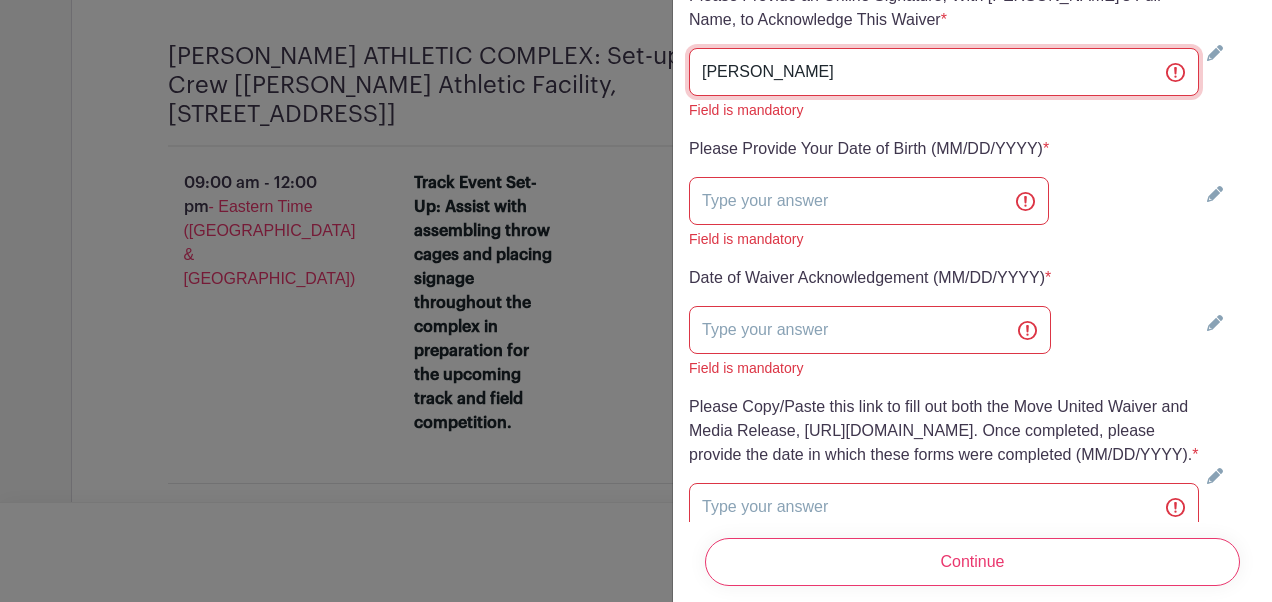 type on "Katie Harrington" 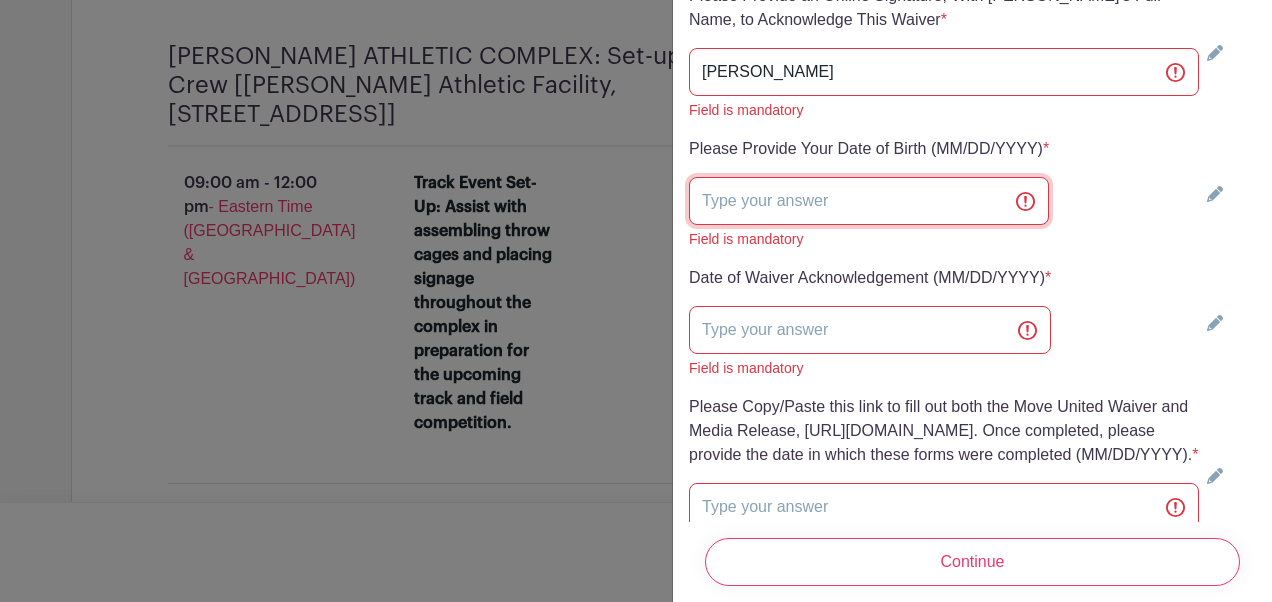 click at bounding box center [869, 201] 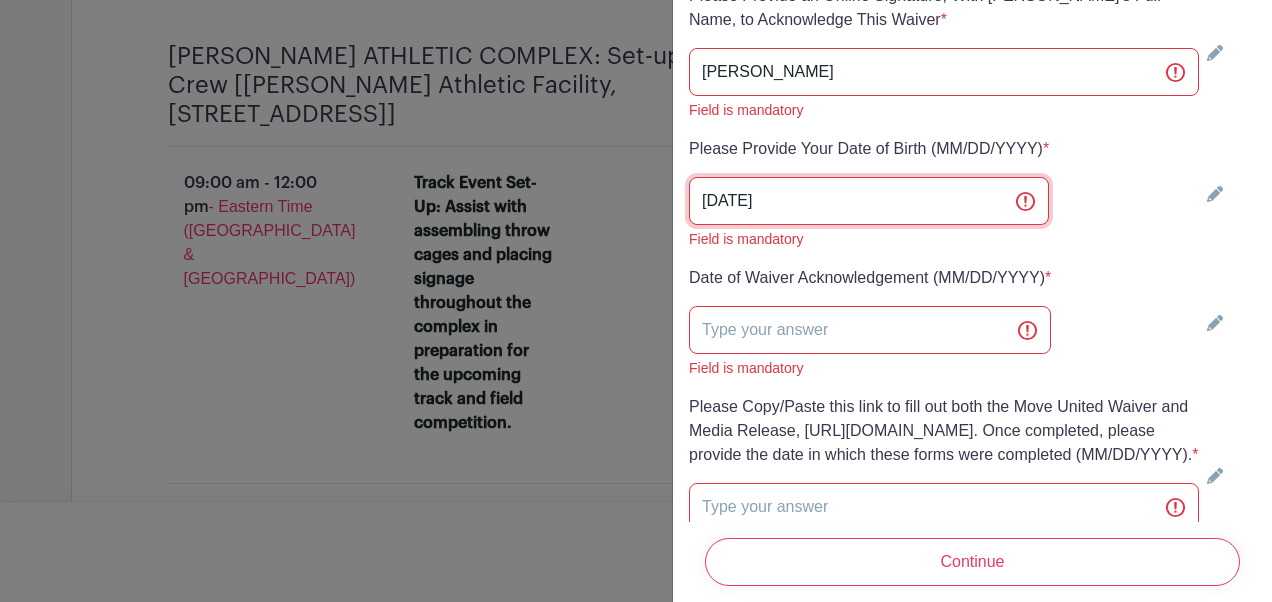 type on "05/29/2025" 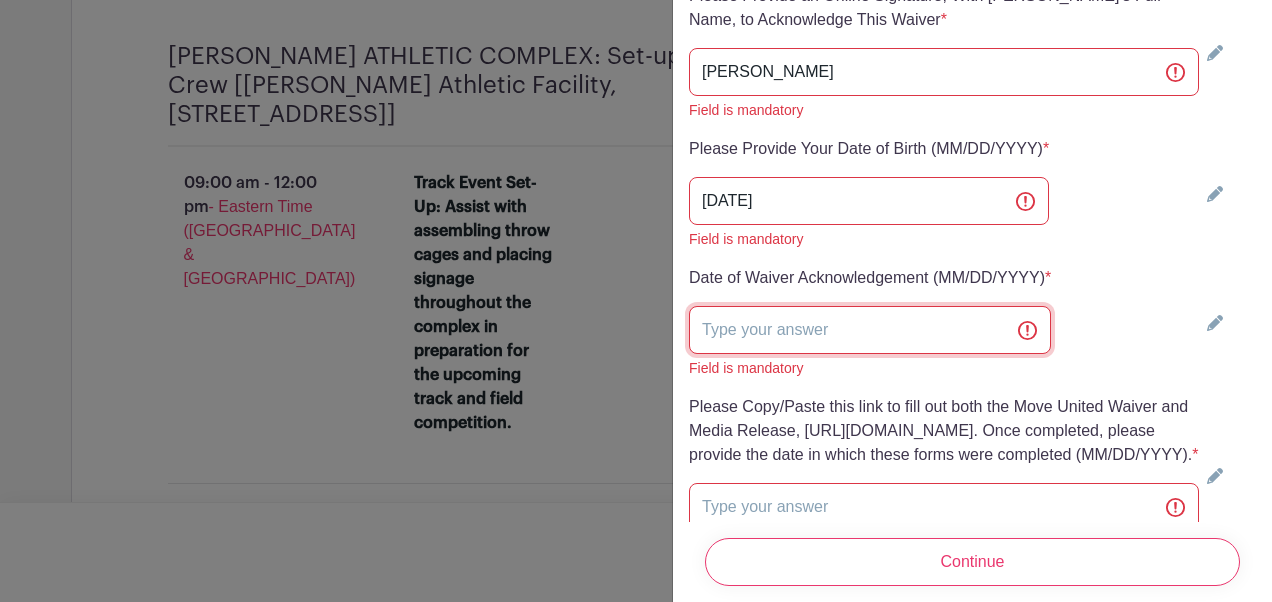 click at bounding box center (870, 330) 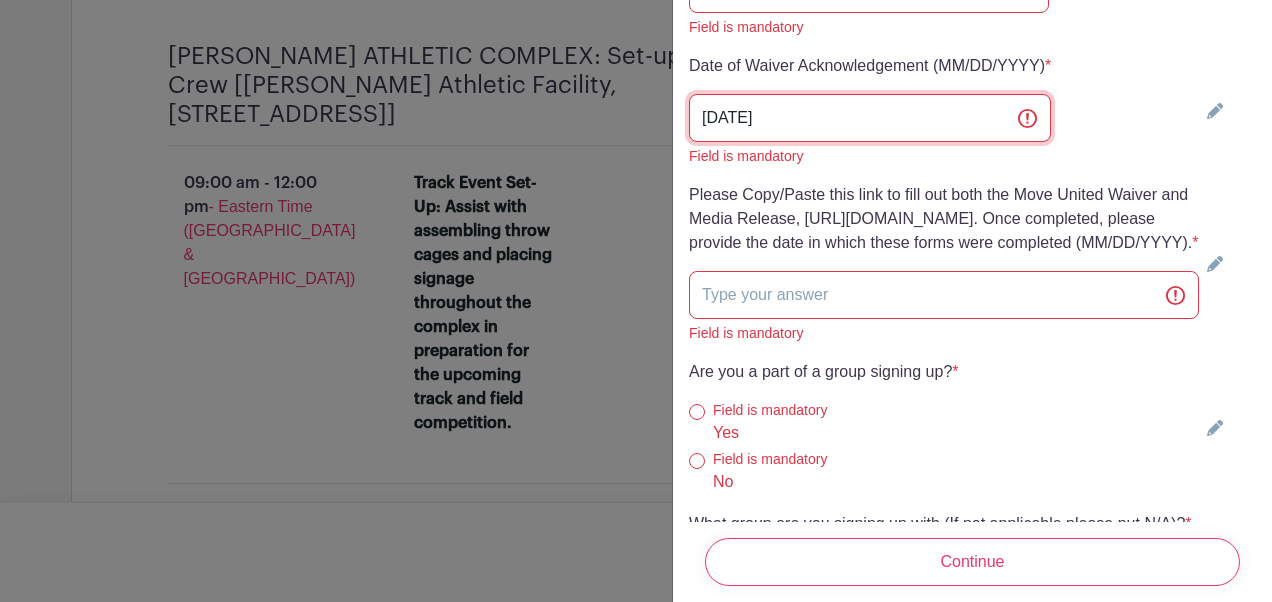 scroll, scrollTop: 5798, scrollLeft: 0, axis: vertical 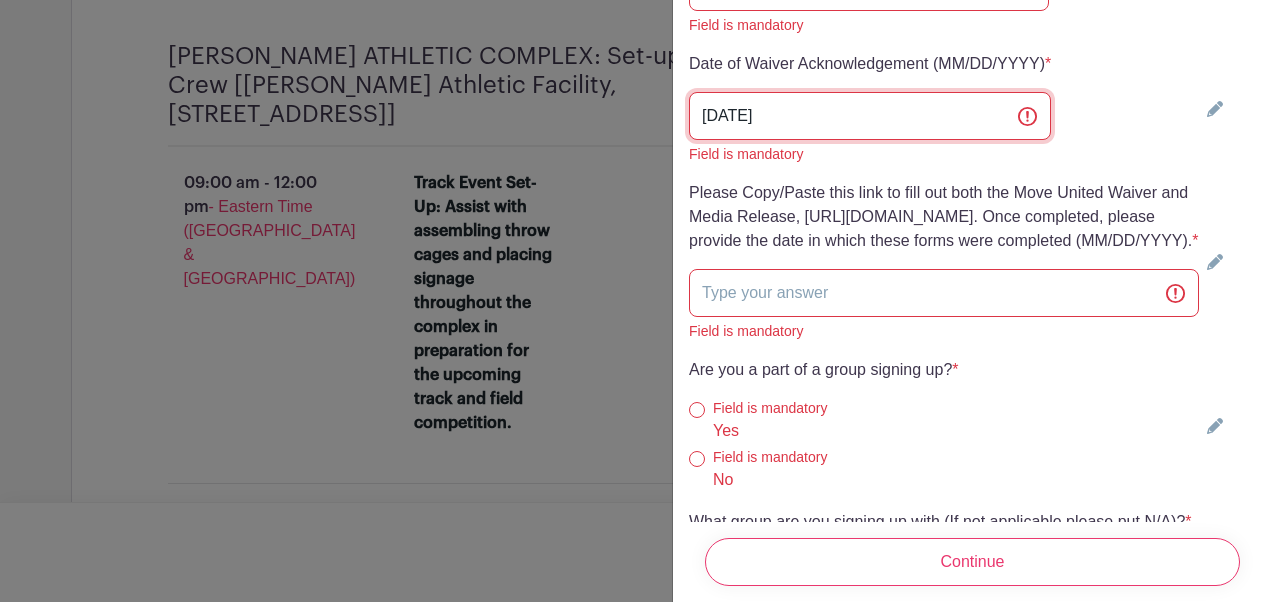 type on "07/01/2025" 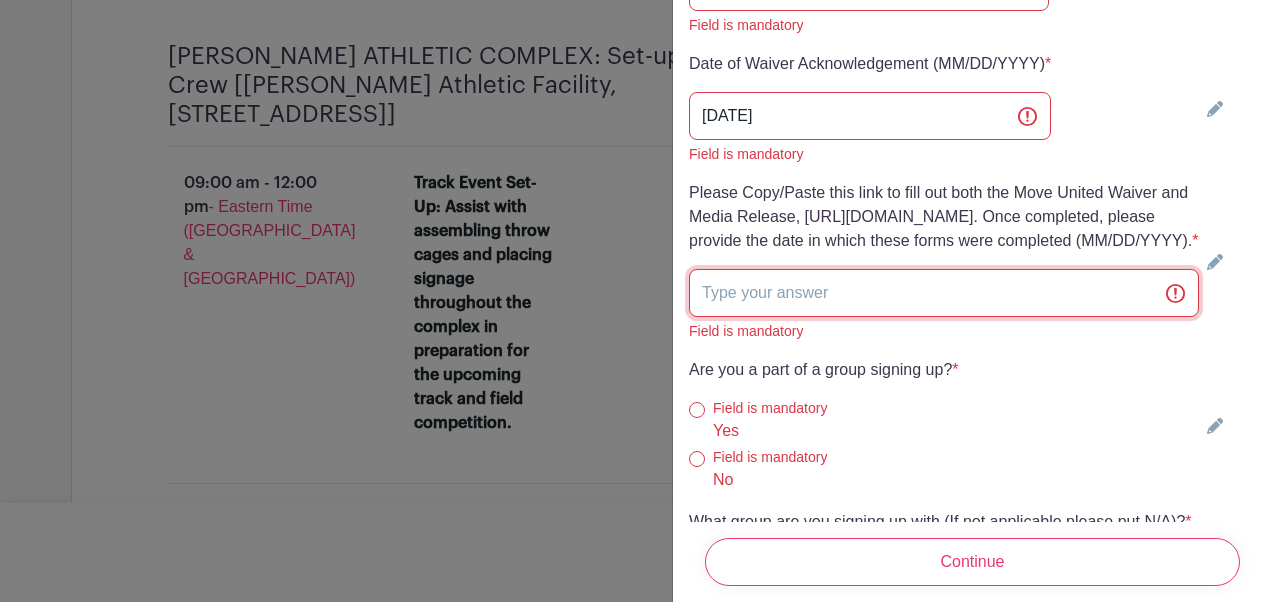 click at bounding box center [944, 293] 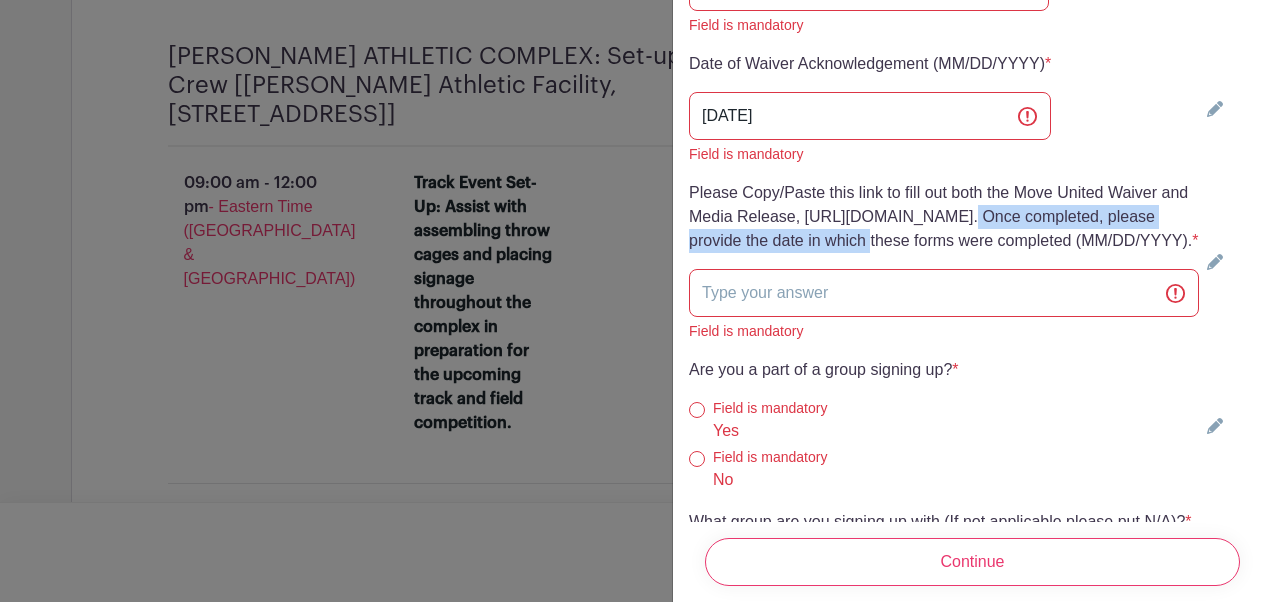 drag, startPoint x: 1061, startPoint y: 282, endPoint x: 685, endPoint y: 287, distance: 376.03323 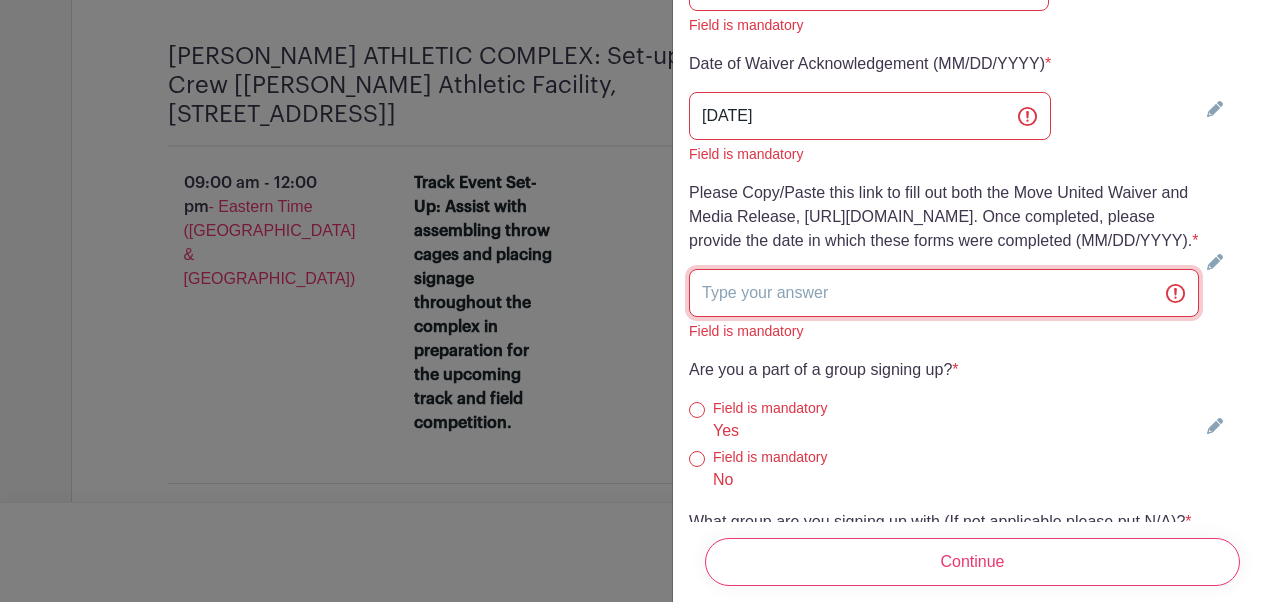 click at bounding box center (944, 293) 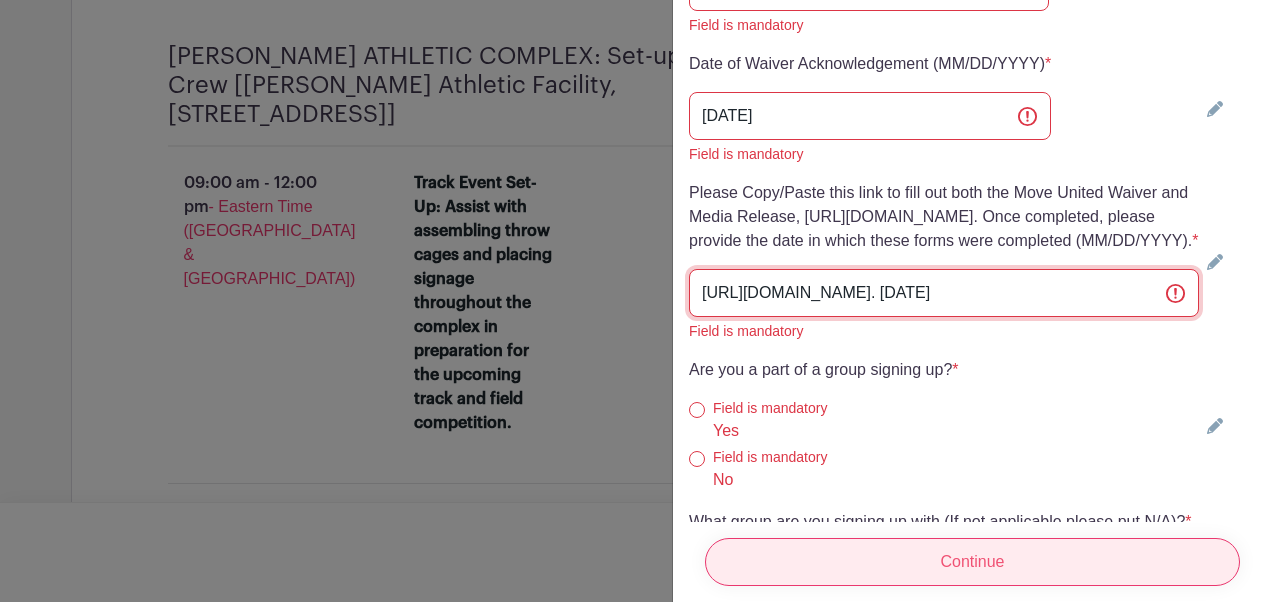 scroll, scrollTop: 0, scrollLeft: 21, axis: horizontal 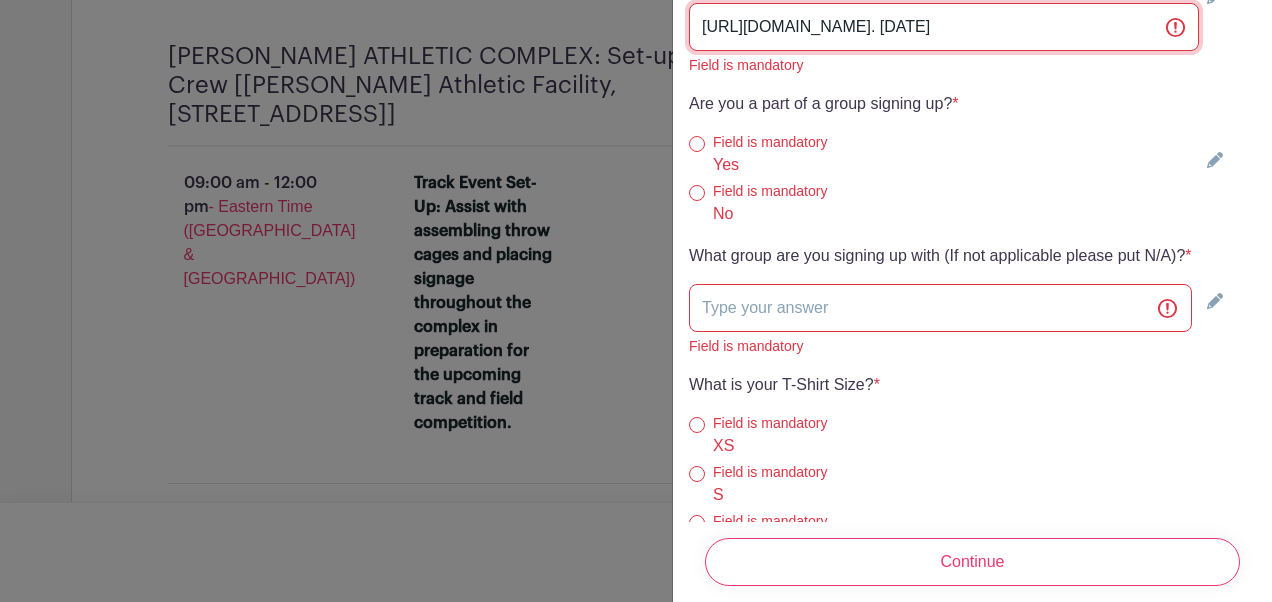 type on "https://www.waiverfile.com/b/DisabledSportsUSAInc. 07/01/2025" 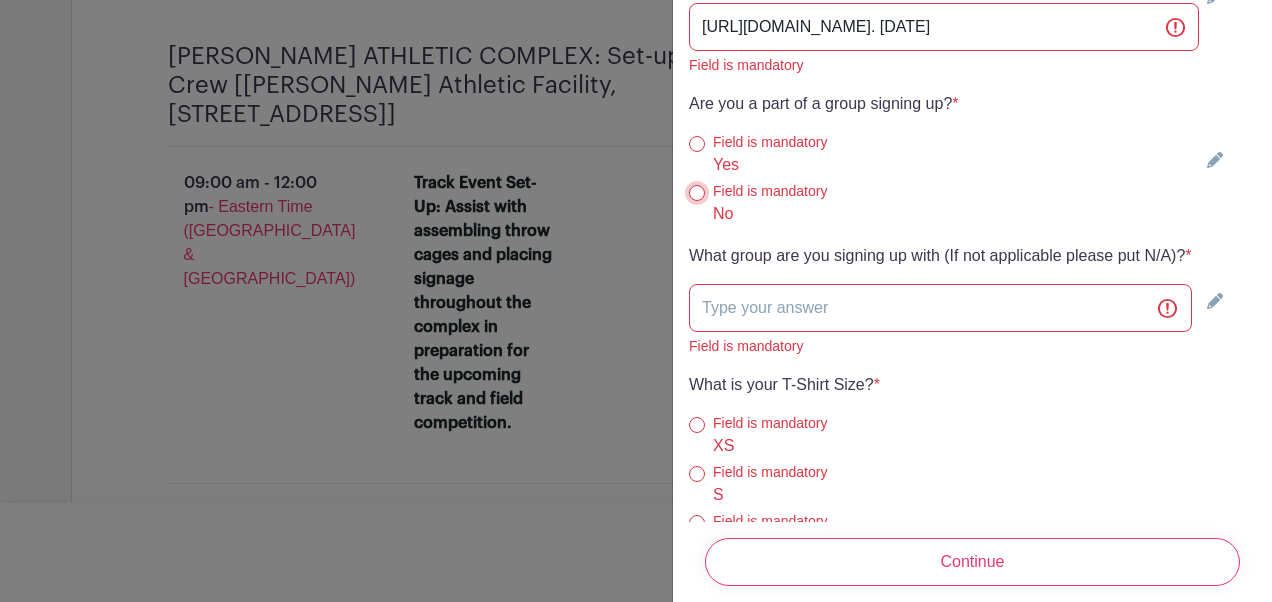 click on "No" at bounding box center [697, 193] 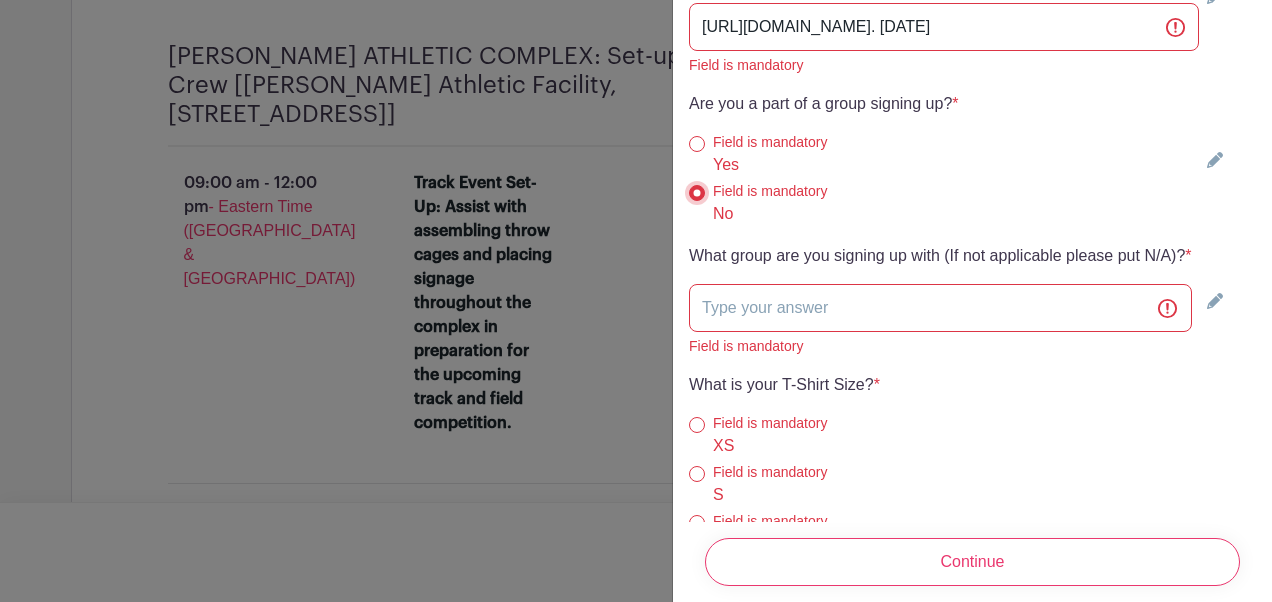 scroll, scrollTop: 0, scrollLeft: 0, axis: both 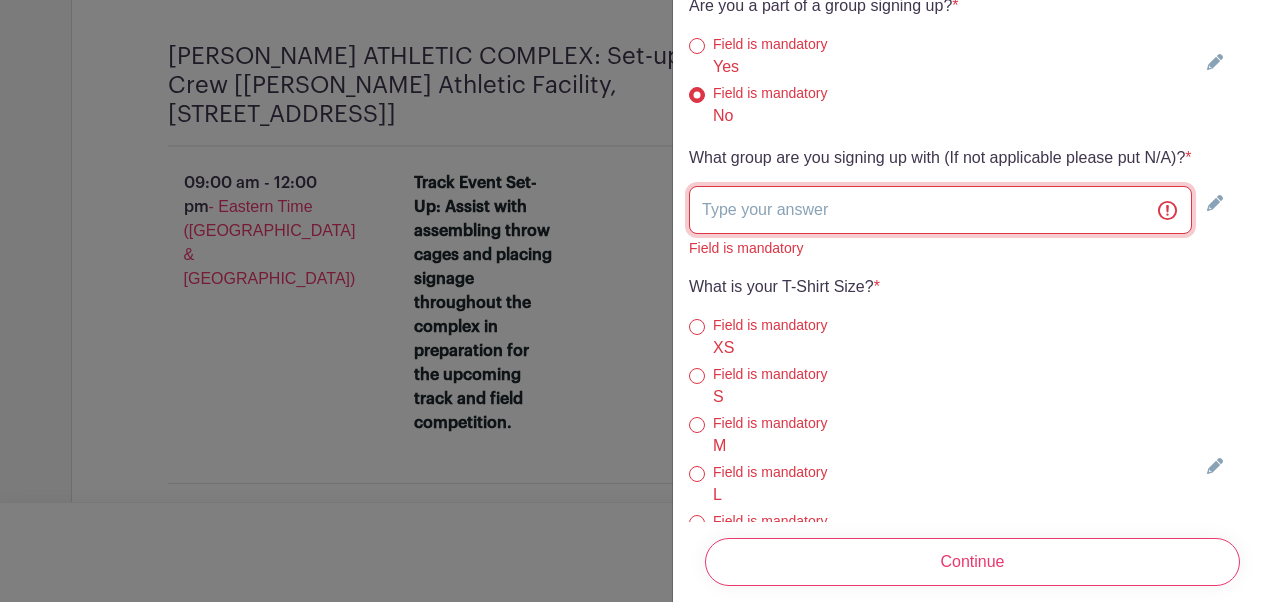 click at bounding box center (940, 210) 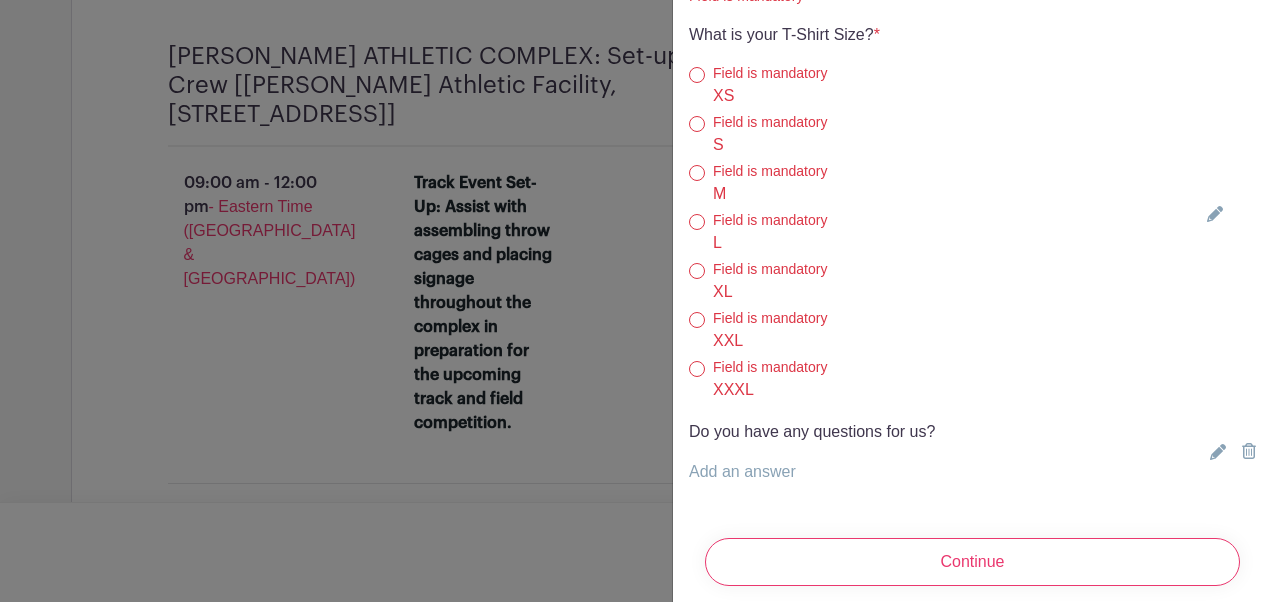 scroll, scrollTop: 6416, scrollLeft: 0, axis: vertical 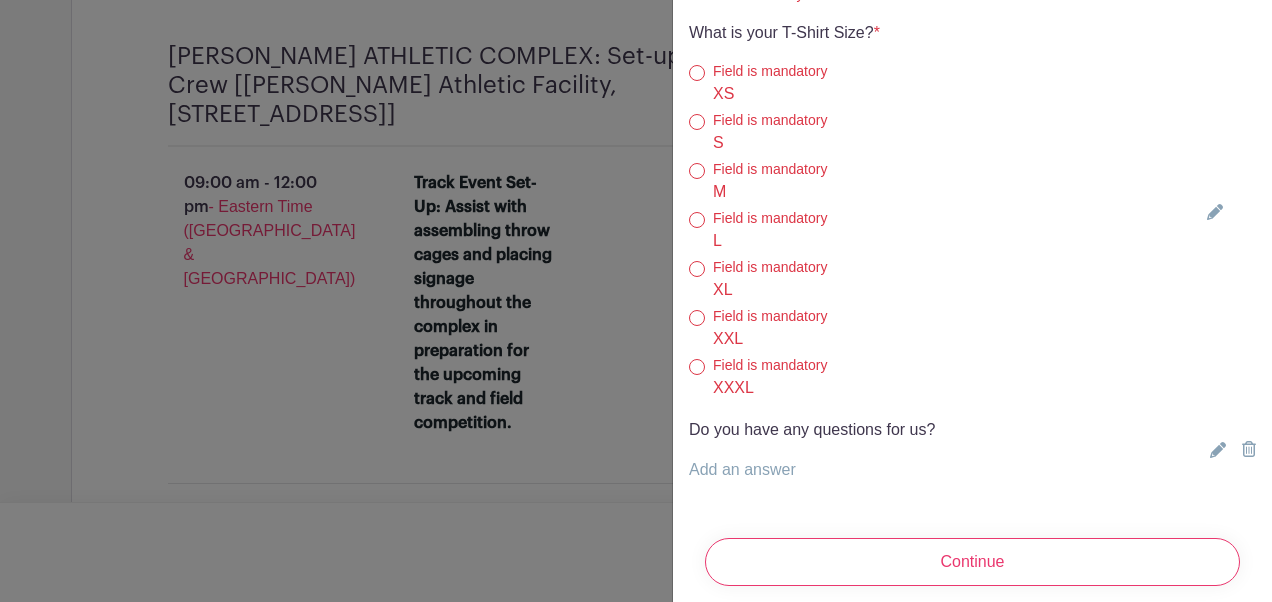 type on "N/A" 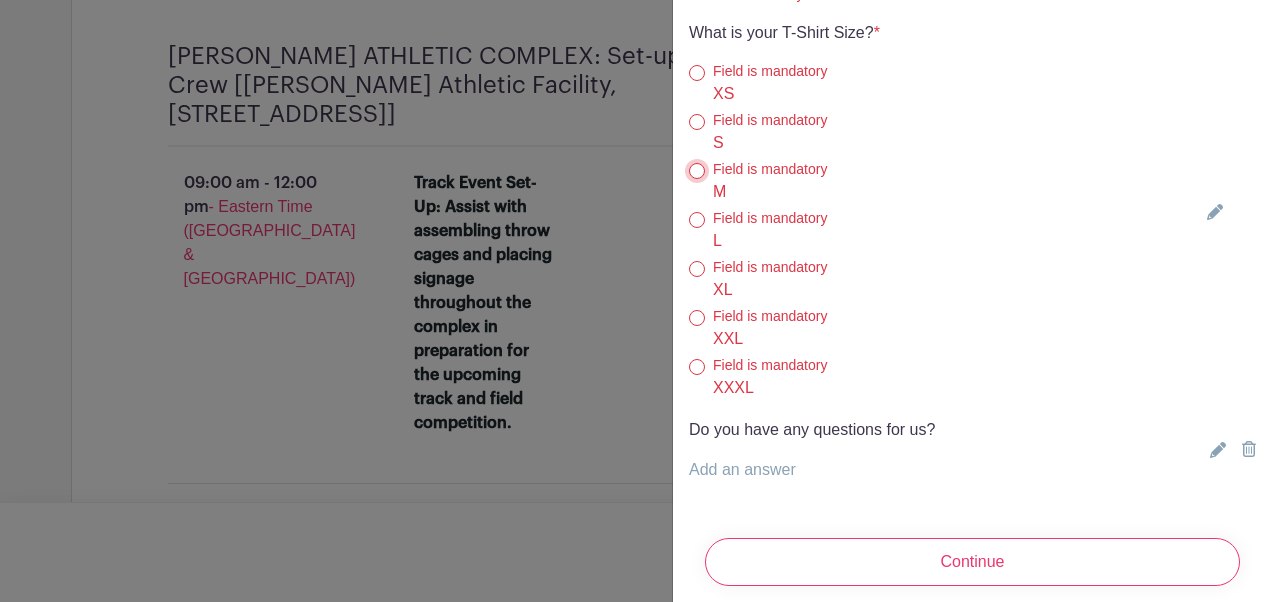 click on "M" at bounding box center [697, 171] 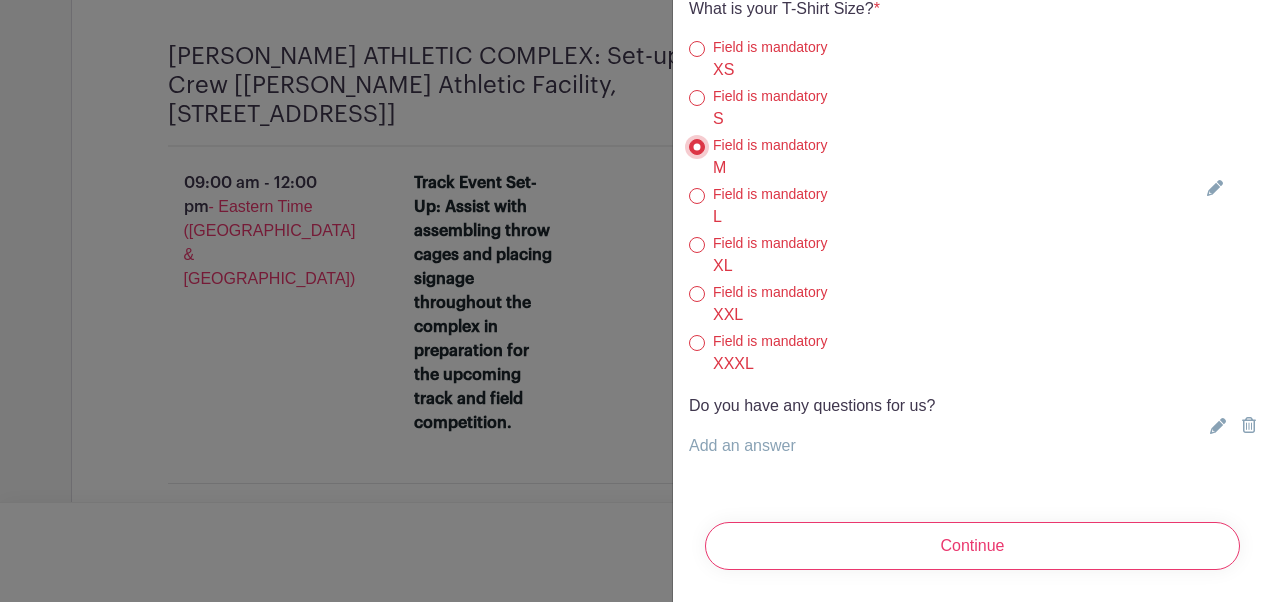 scroll, scrollTop: 6570, scrollLeft: 0, axis: vertical 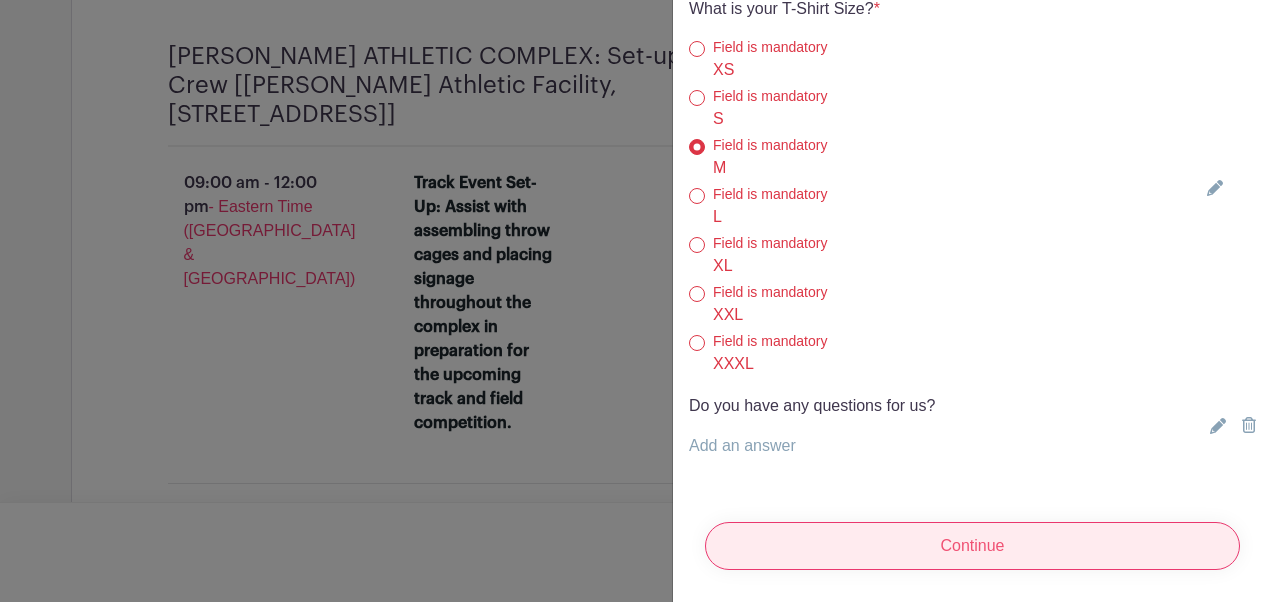 click on "Continue" at bounding box center [972, 546] 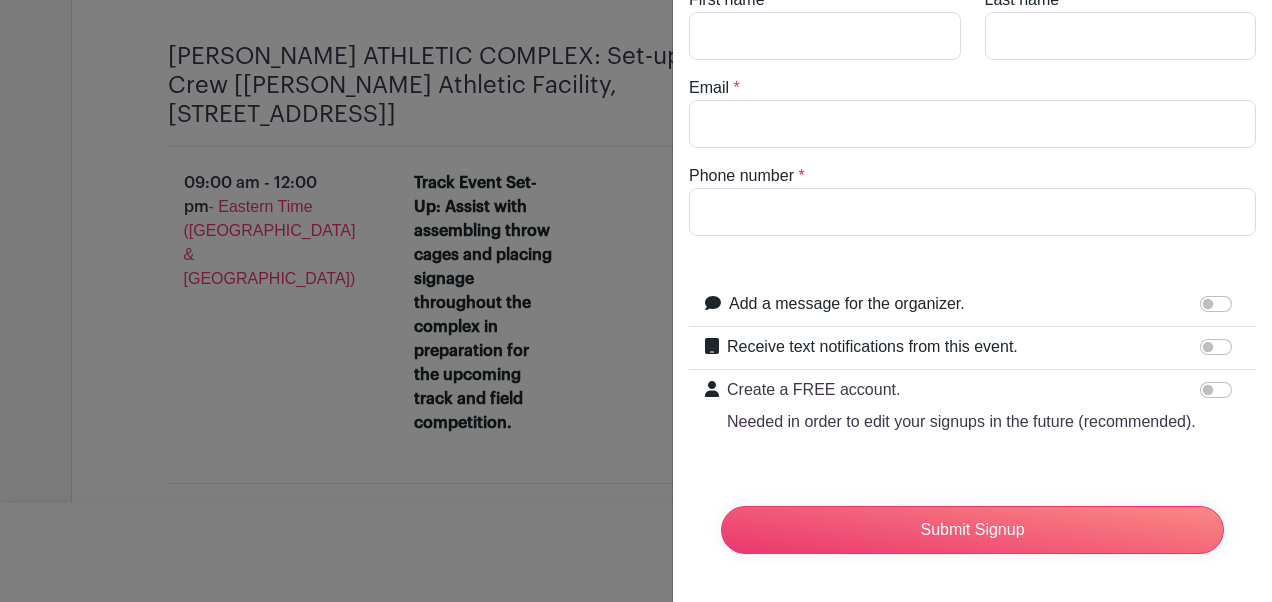 scroll, scrollTop: 0, scrollLeft: 0, axis: both 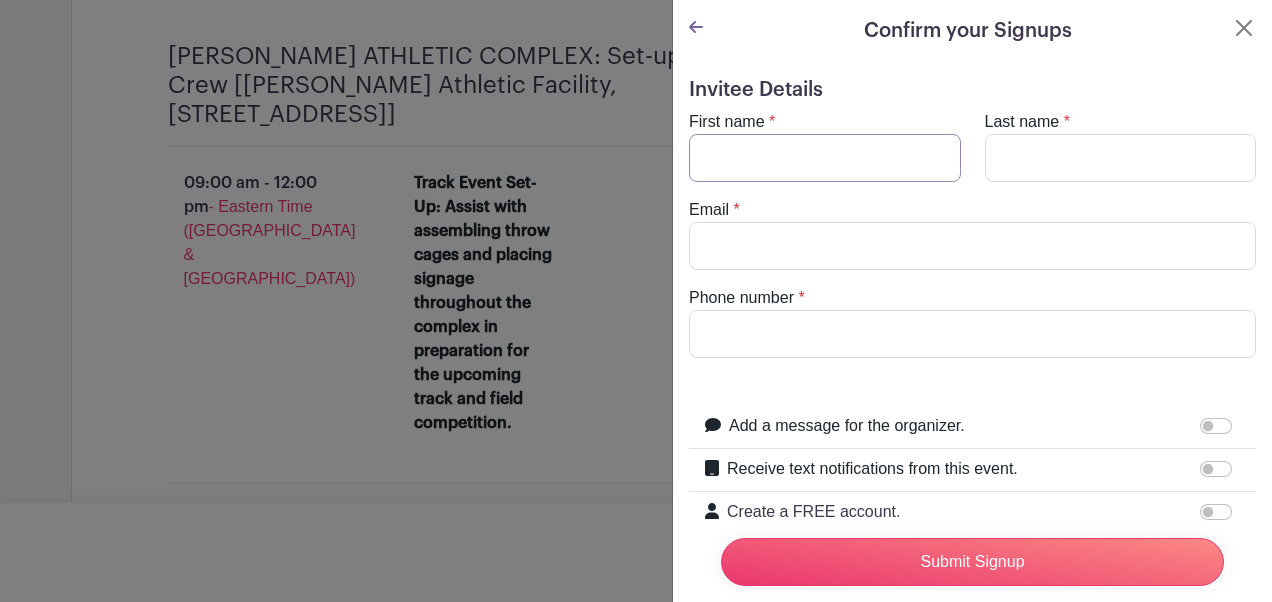 click on "First name" at bounding box center (825, 158) 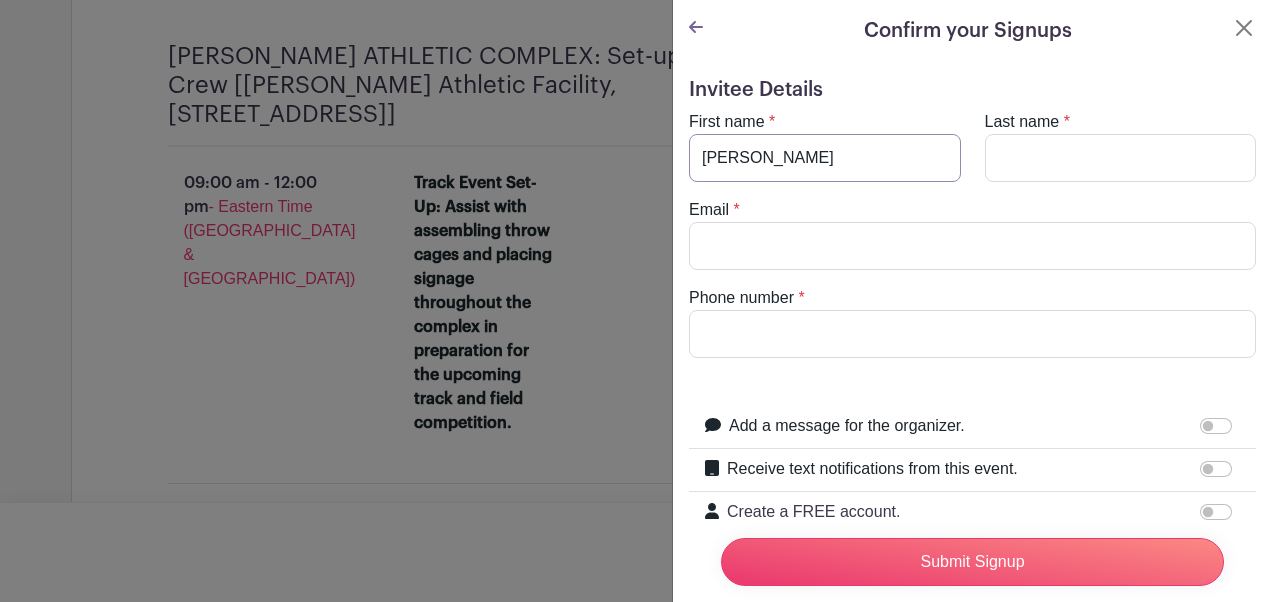 type on "Katie" 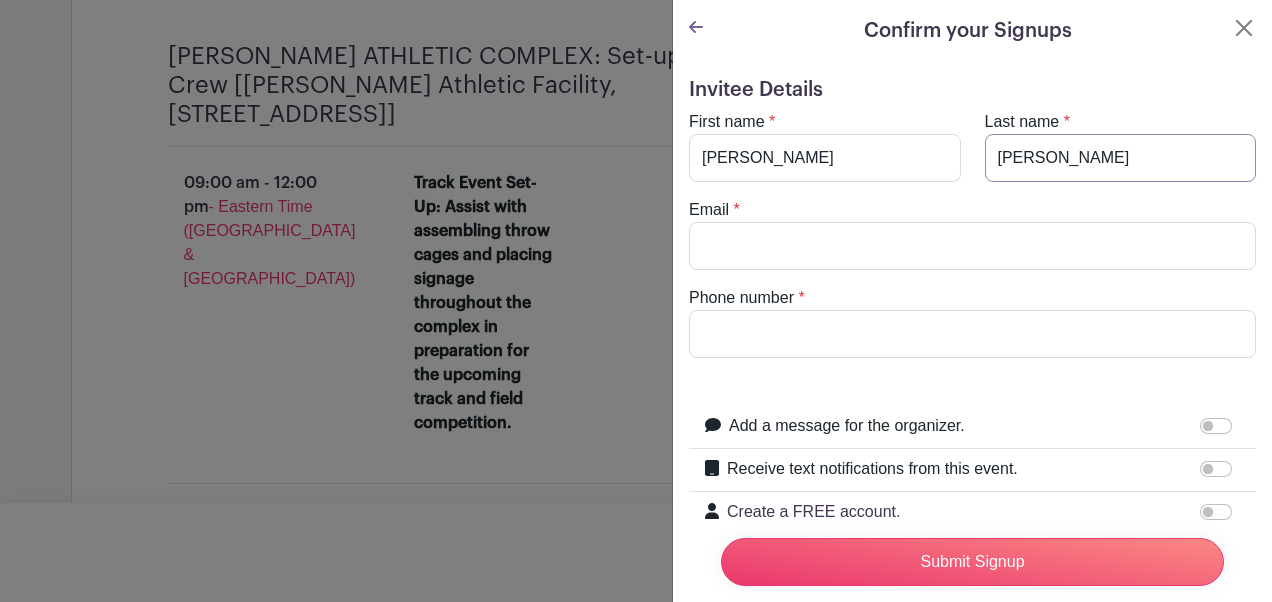 type on "Harrington" 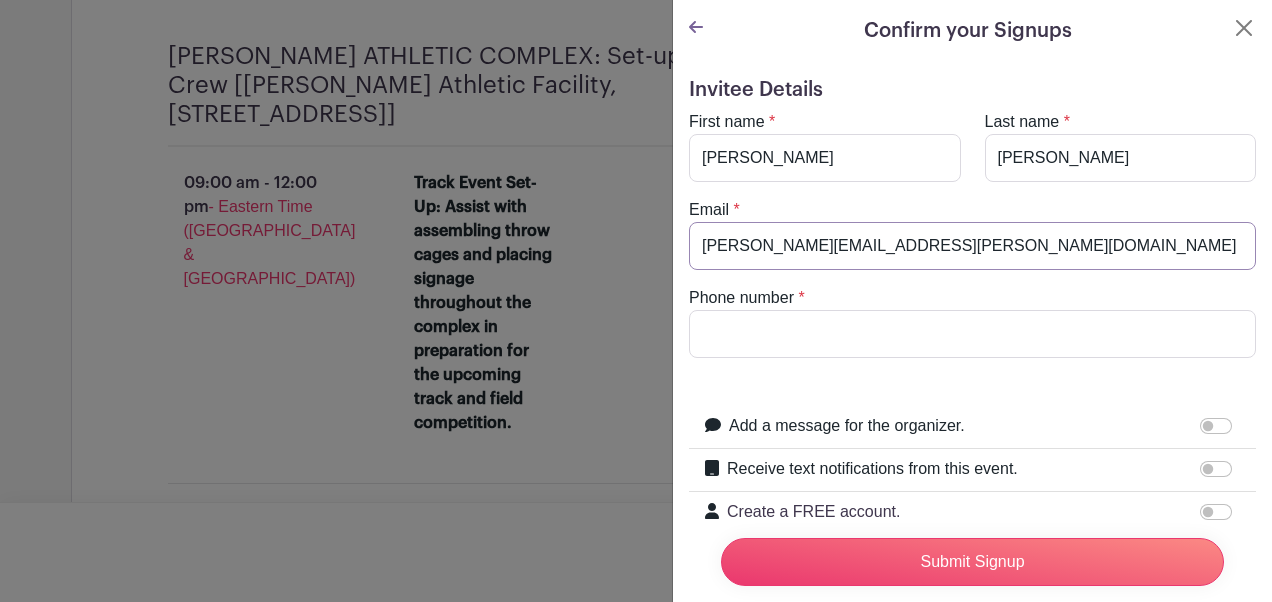 type on "Katie.Harrington@maryfreebed.com" 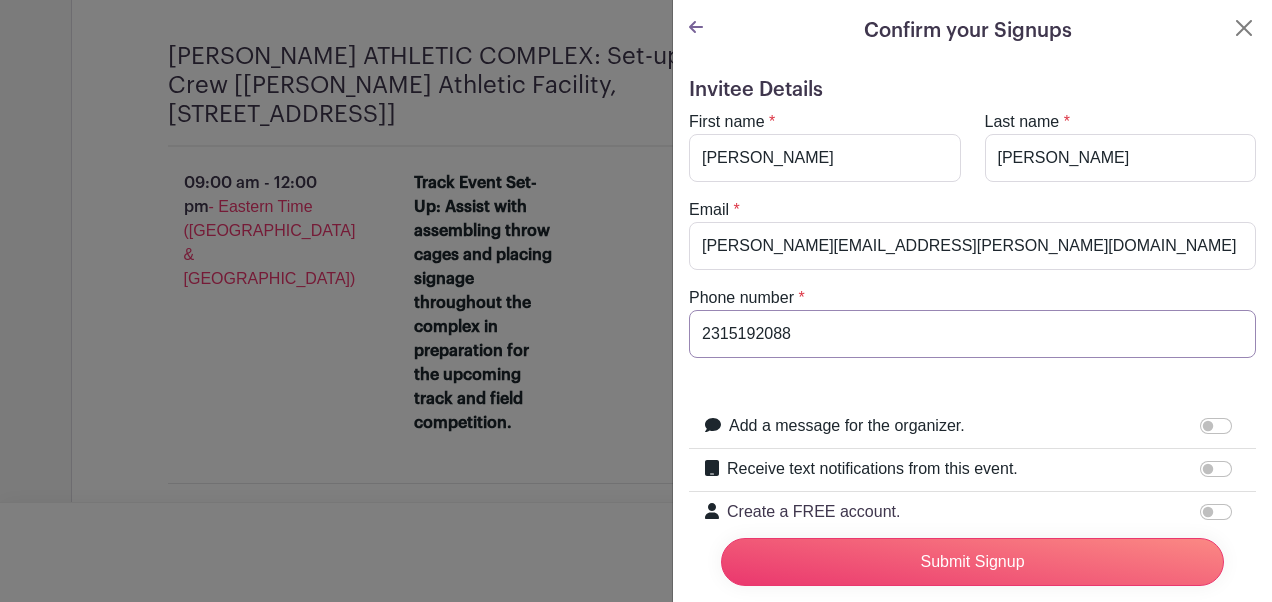 type on "2315192088" 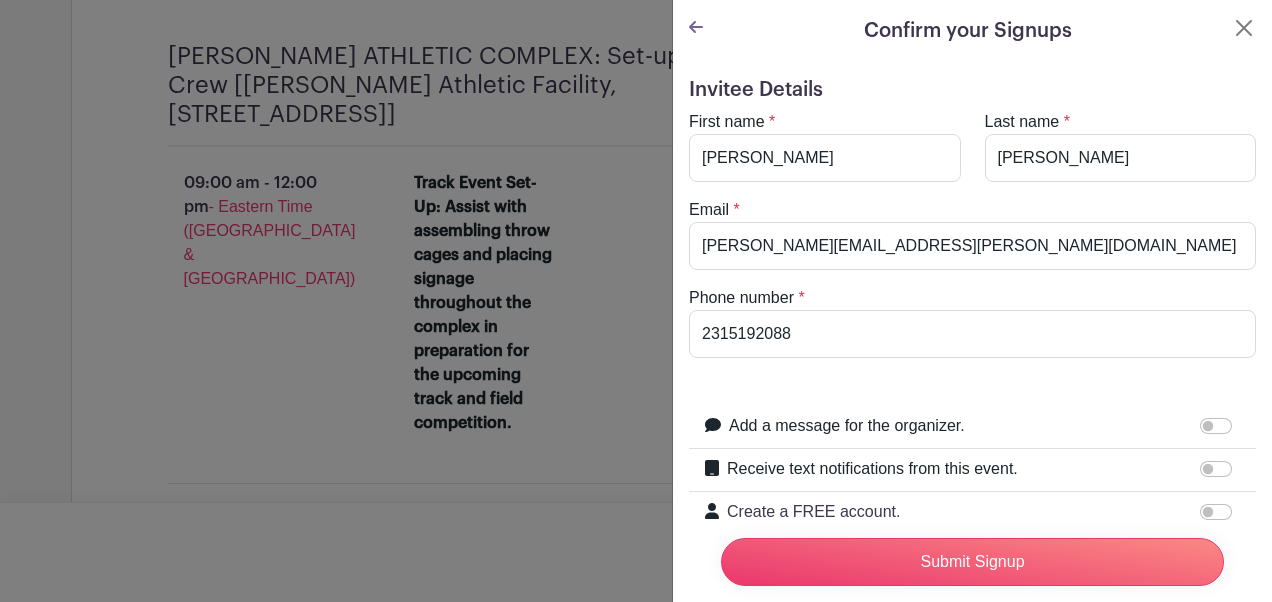 click on "Invitee Details" at bounding box center [972, 90] 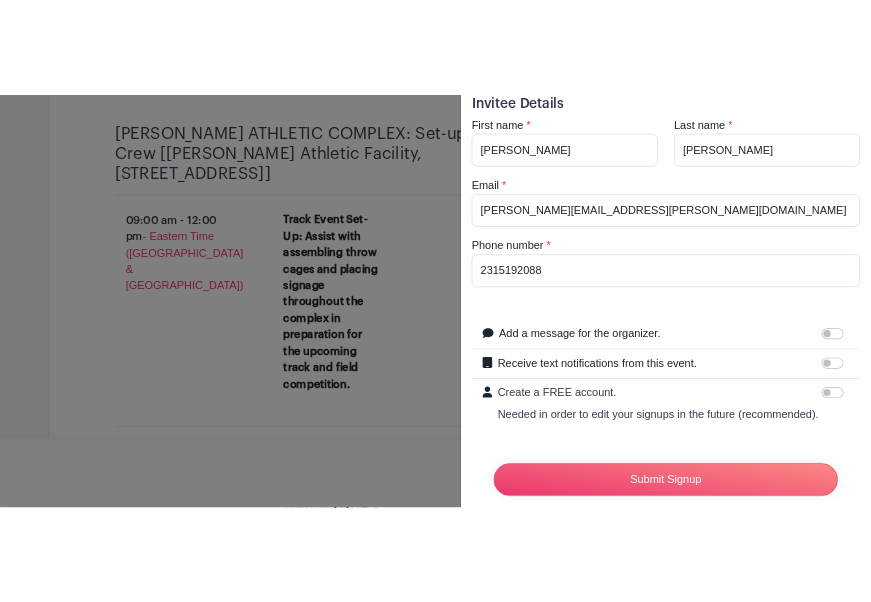 scroll, scrollTop: 158, scrollLeft: 0, axis: vertical 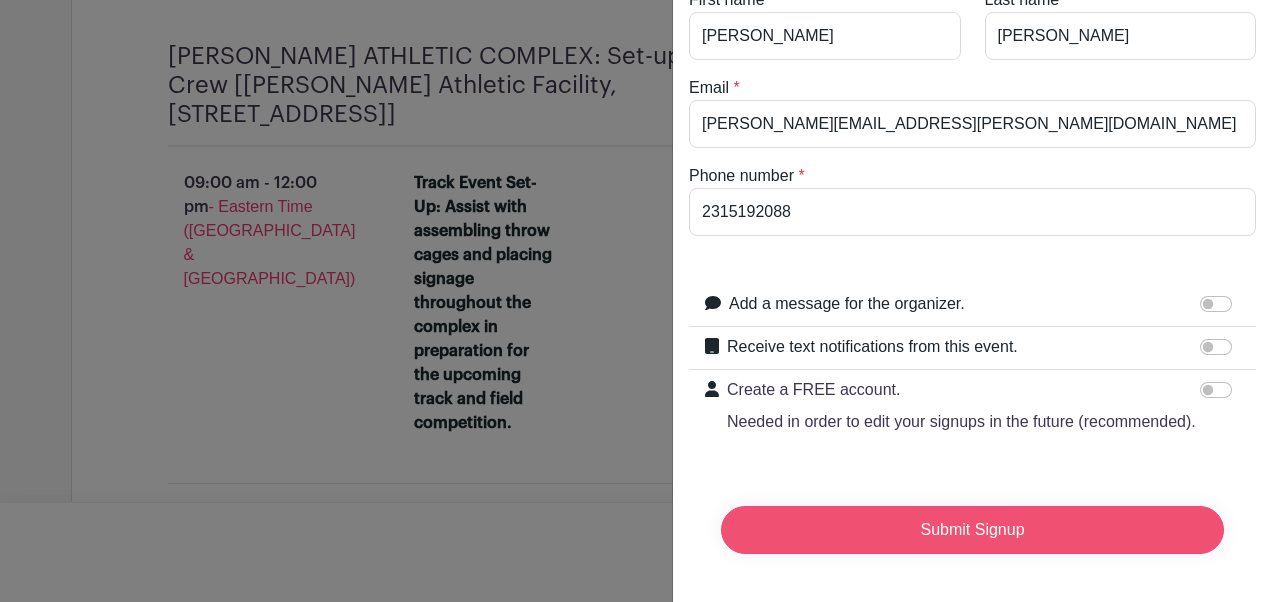 click on "Submit Signup" at bounding box center [972, 530] 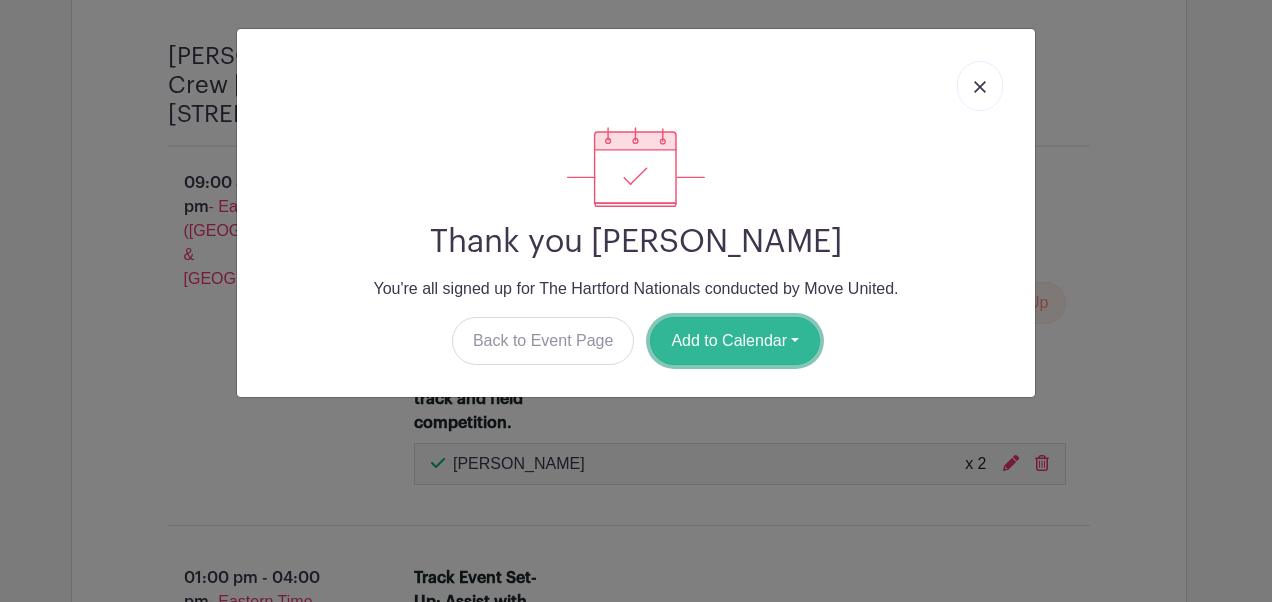 click on "Add to Calendar" at bounding box center (735, 341) 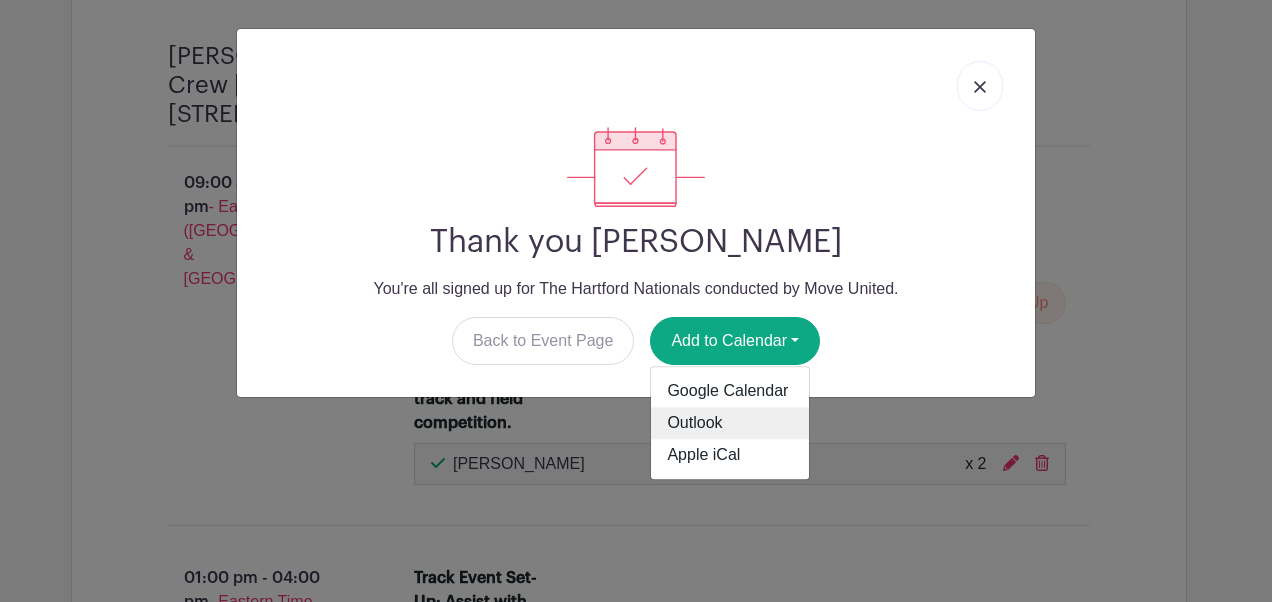 click on "Outlook" at bounding box center [730, 424] 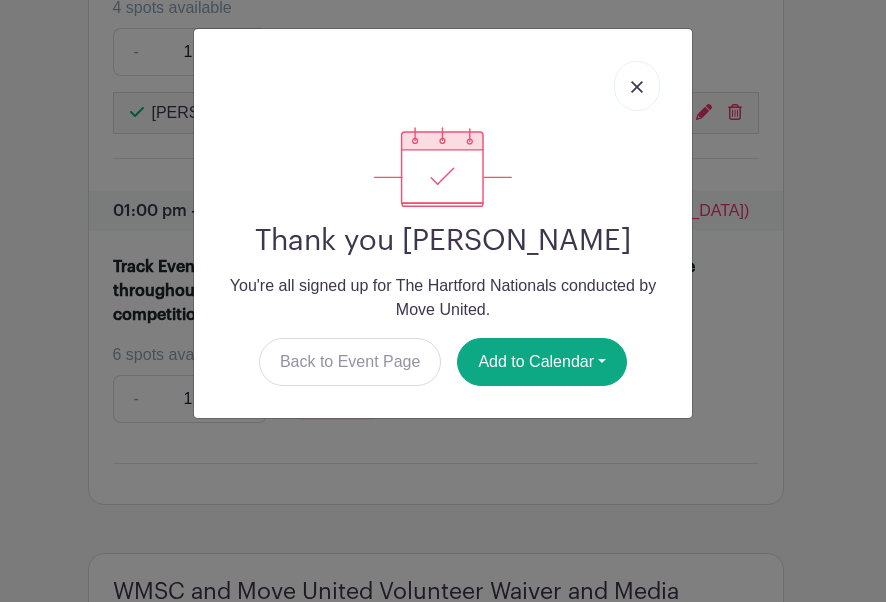 click at bounding box center [637, 86] 